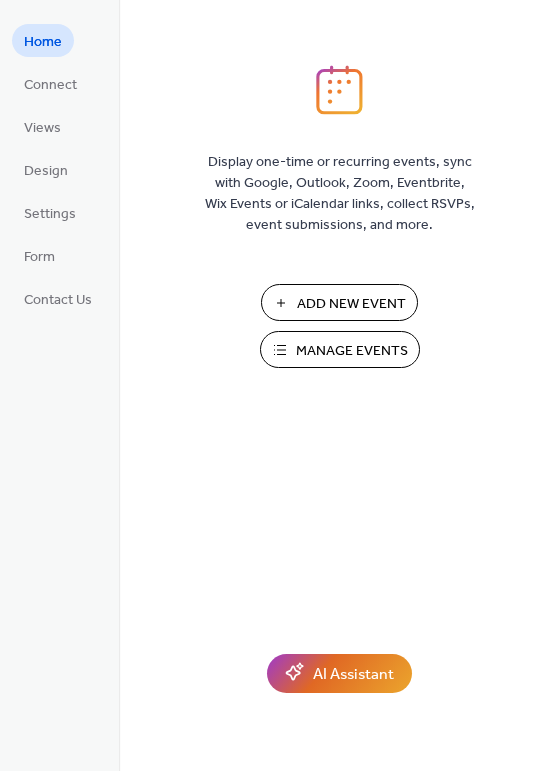 scroll, scrollTop: 0, scrollLeft: 0, axis: both 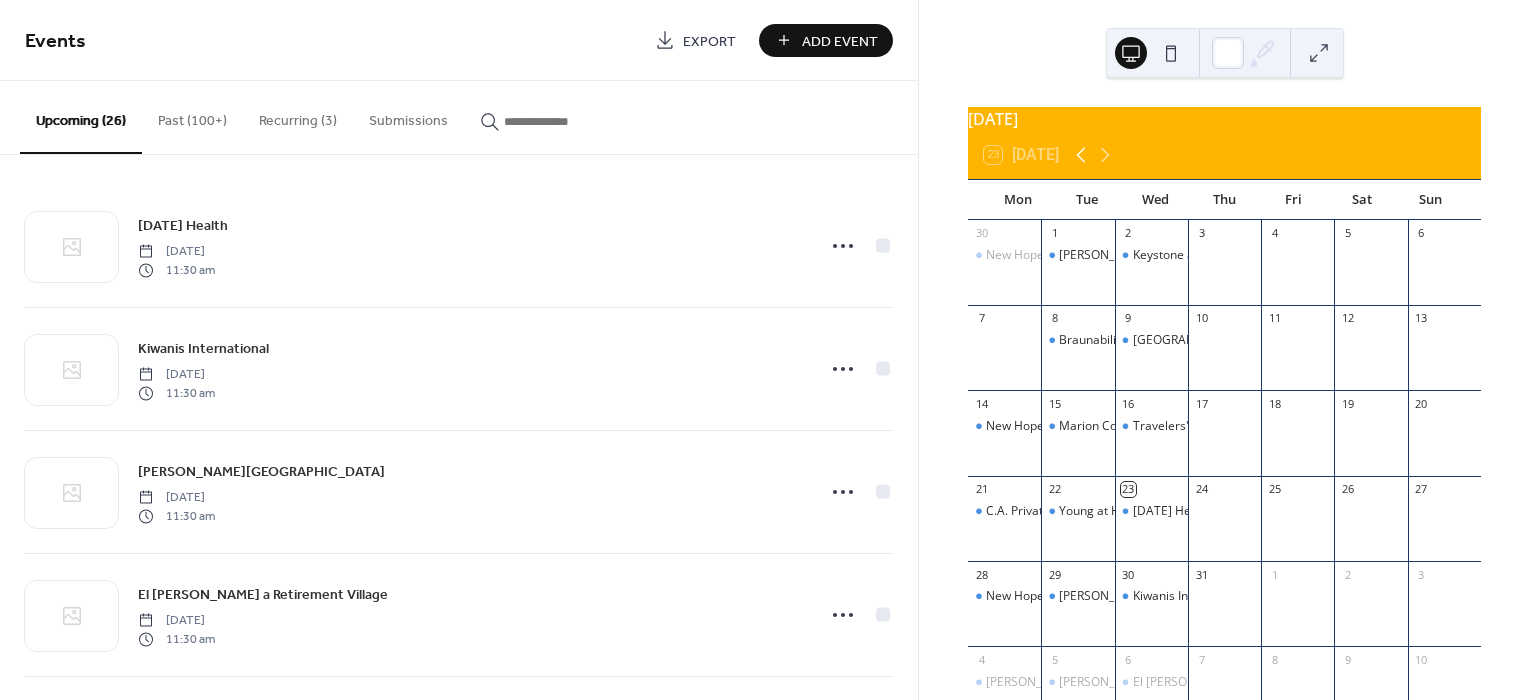 drag, startPoint x: 1110, startPoint y: 161, endPoint x: 1093, endPoint y: 166, distance: 17.720045 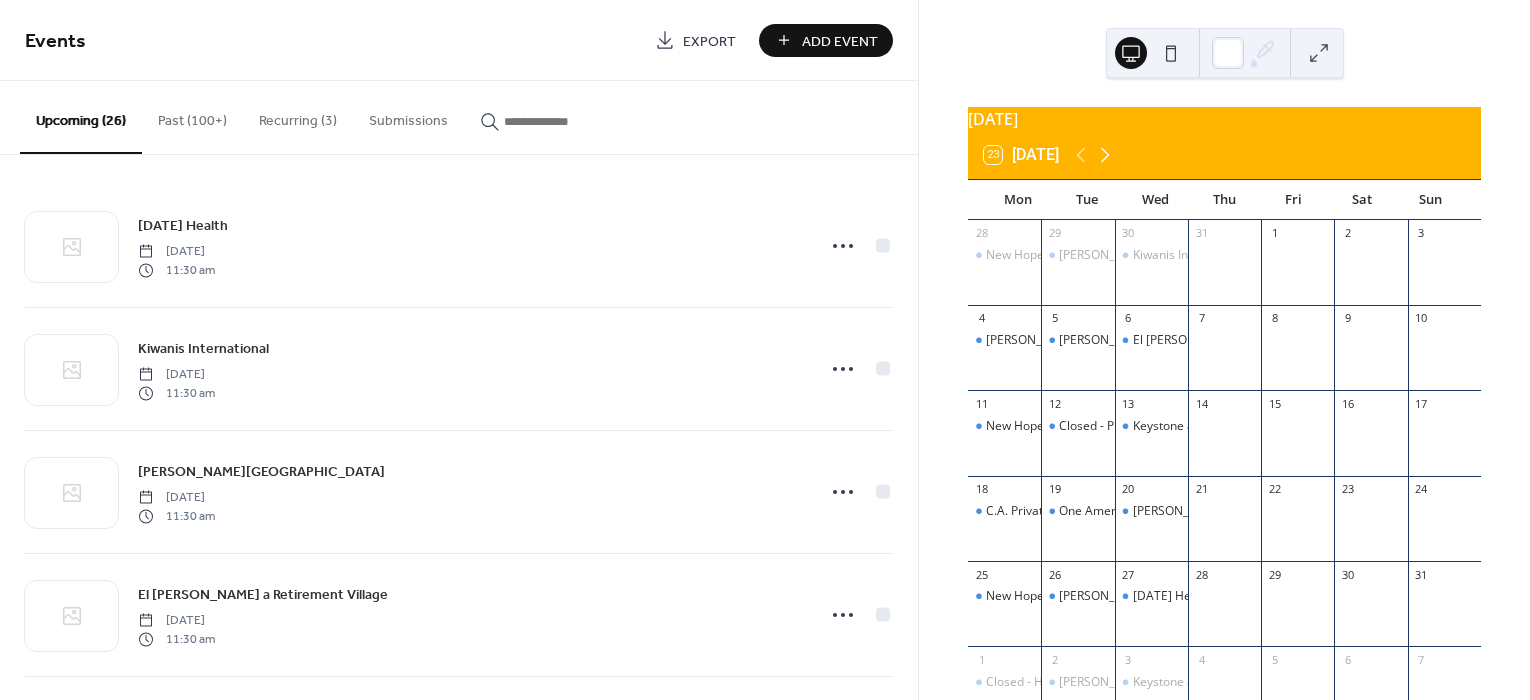 click 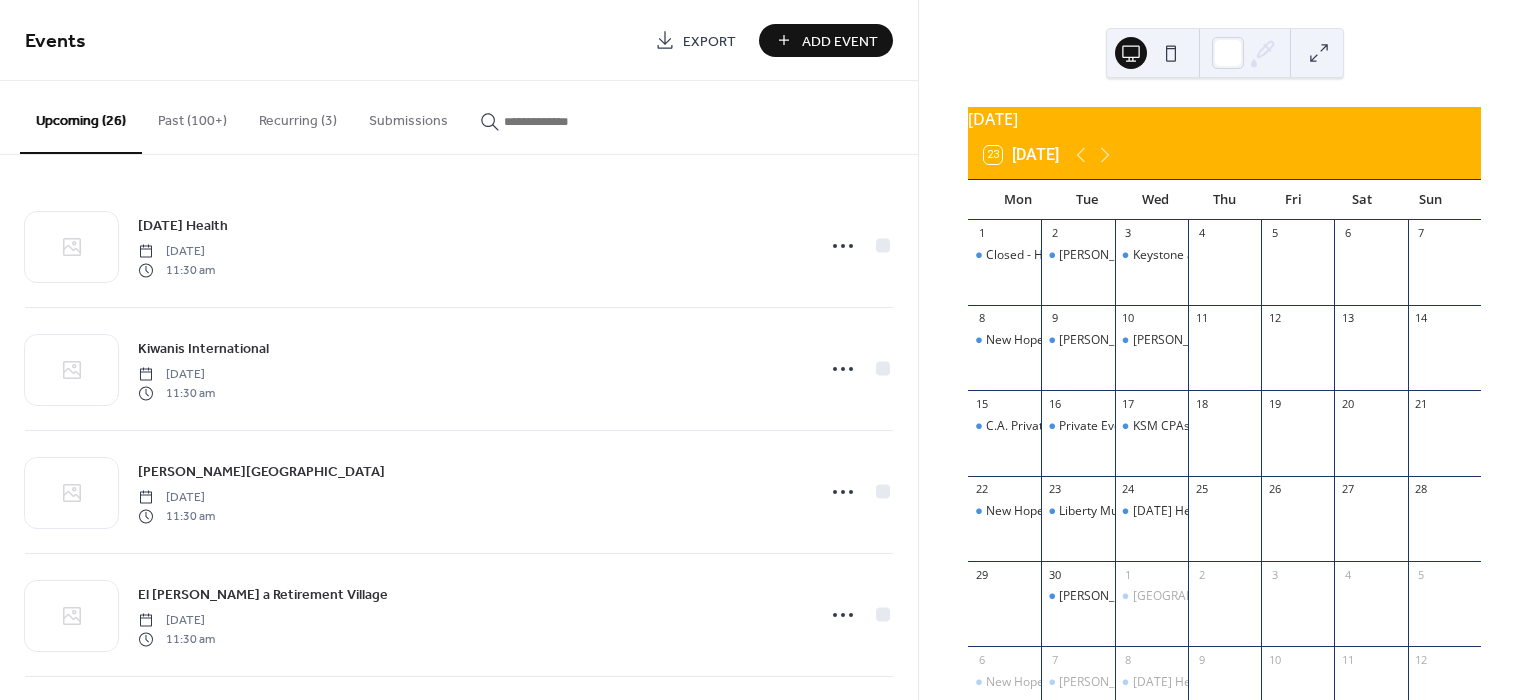drag, startPoint x: 851, startPoint y: 49, endPoint x: 840, endPoint y: 49, distance: 11 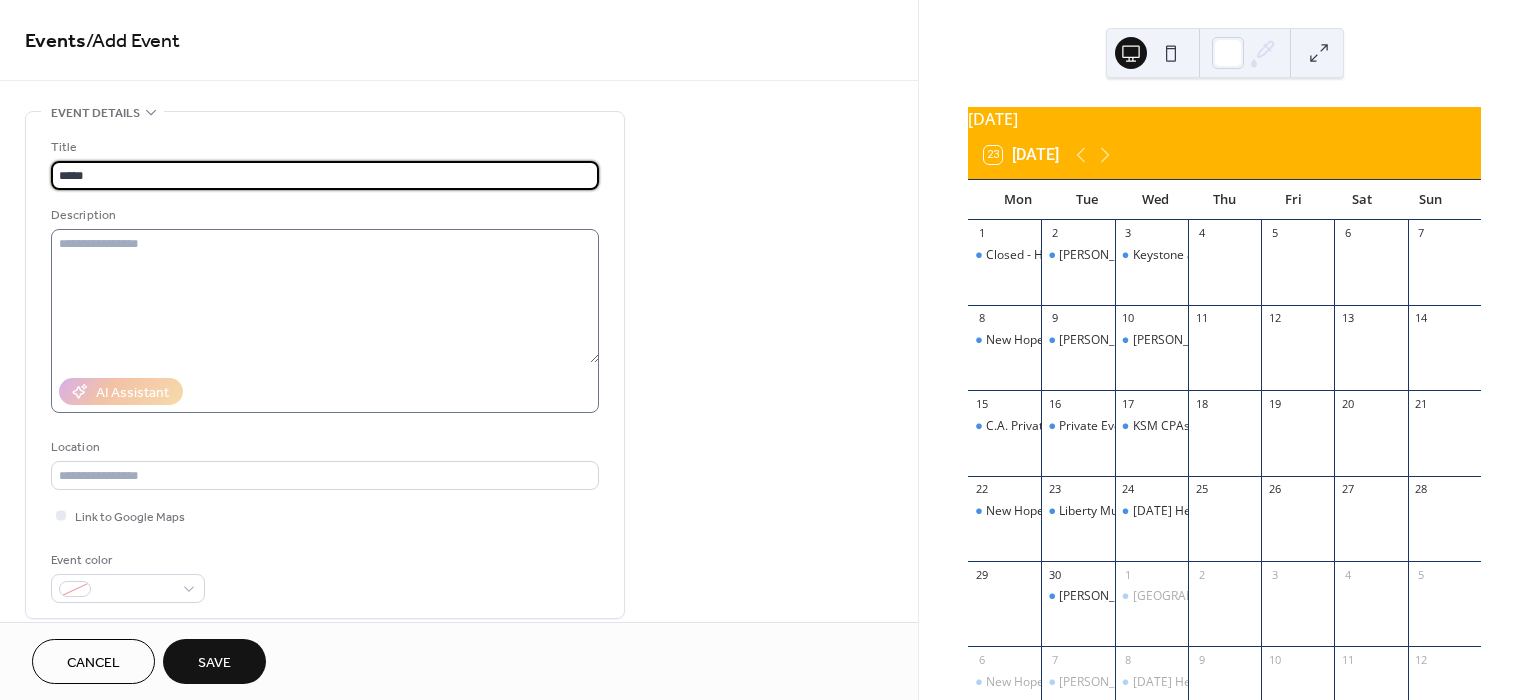 type on "****" 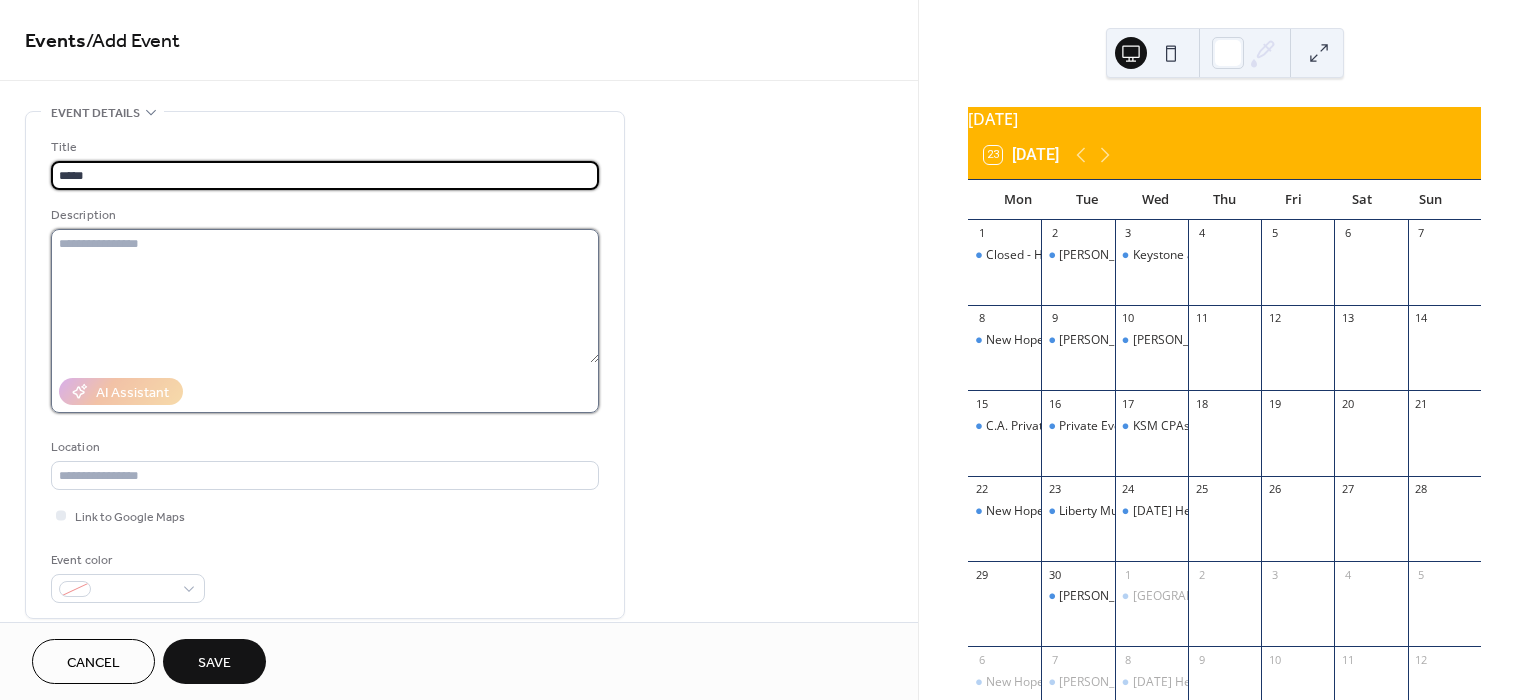 click at bounding box center [325, 296] 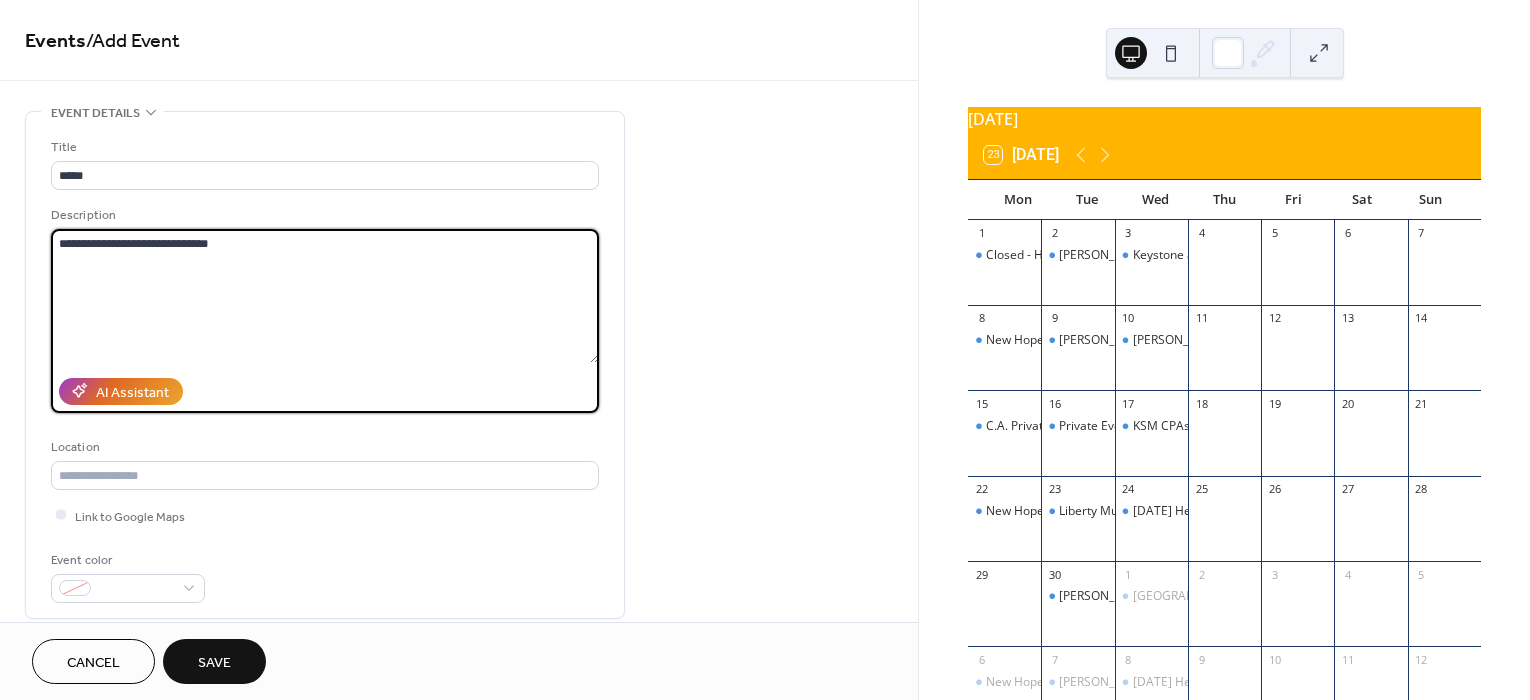 drag, startPoint x: 238, startPoint y: 244, endPoint x: 89, endPoint y: 241, distance: 149.0302 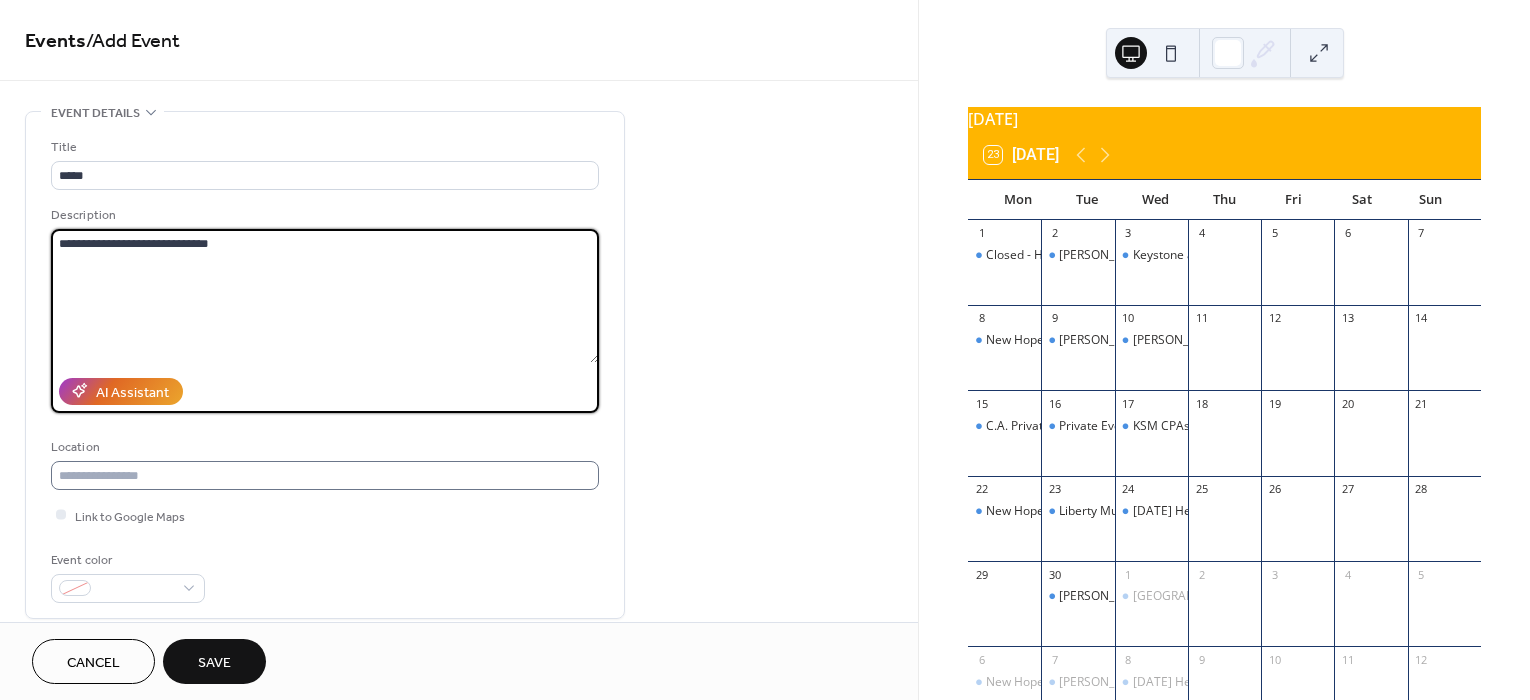 type on "**********" 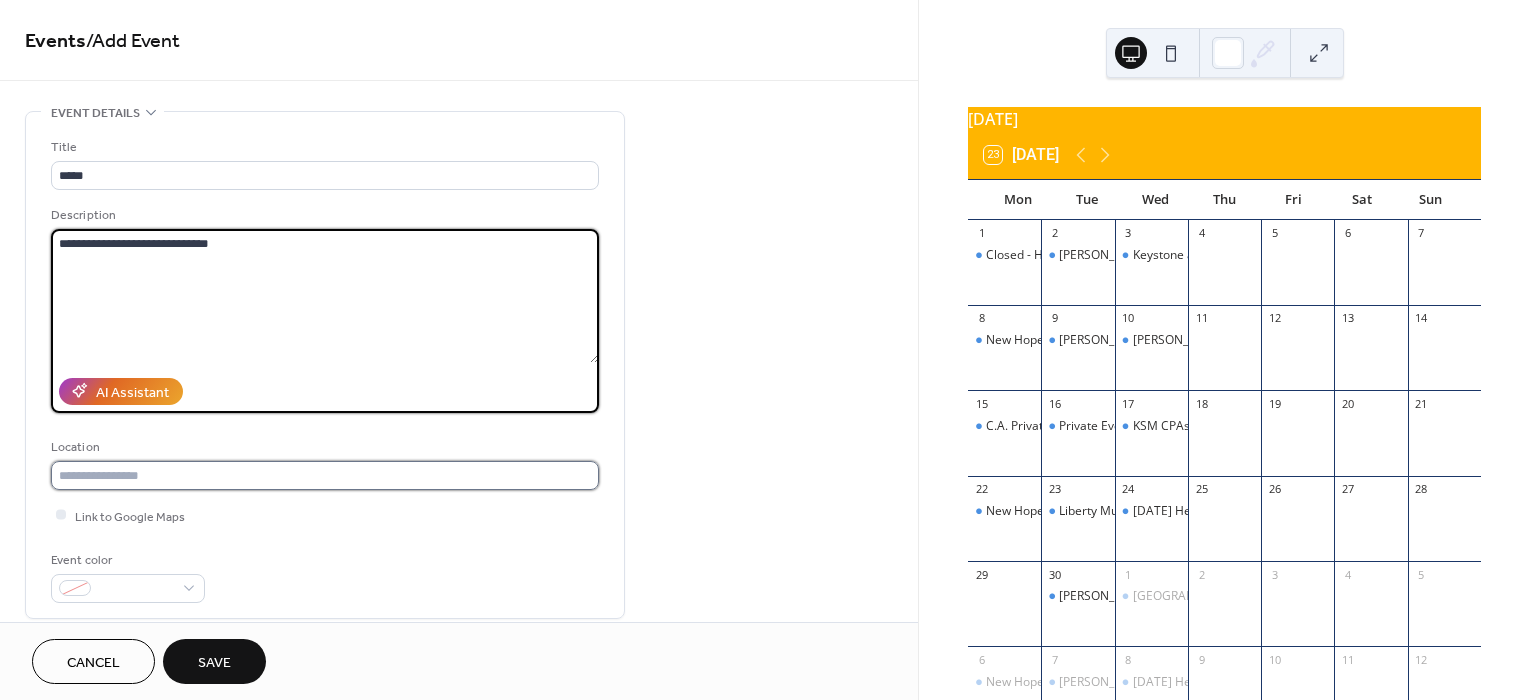click at bounding box center [325, 475] 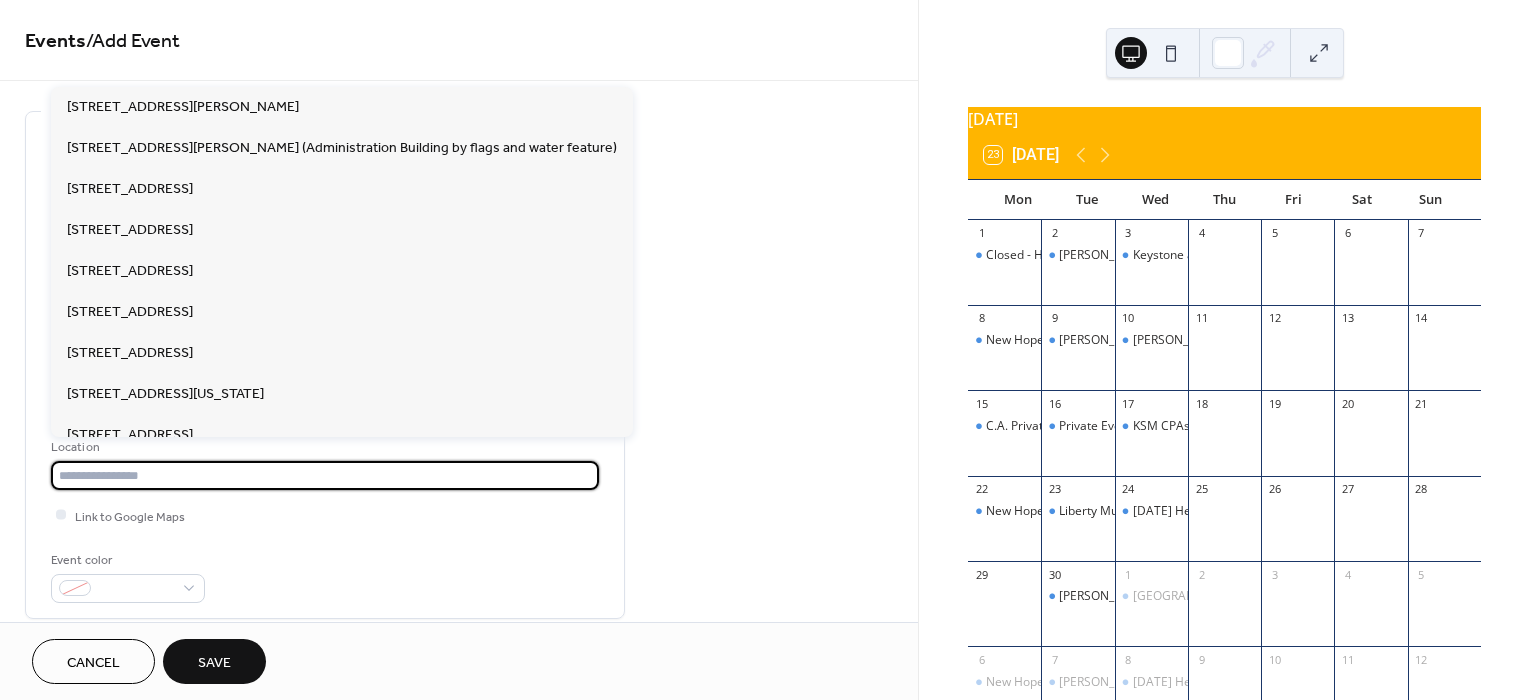 paste on "**********" 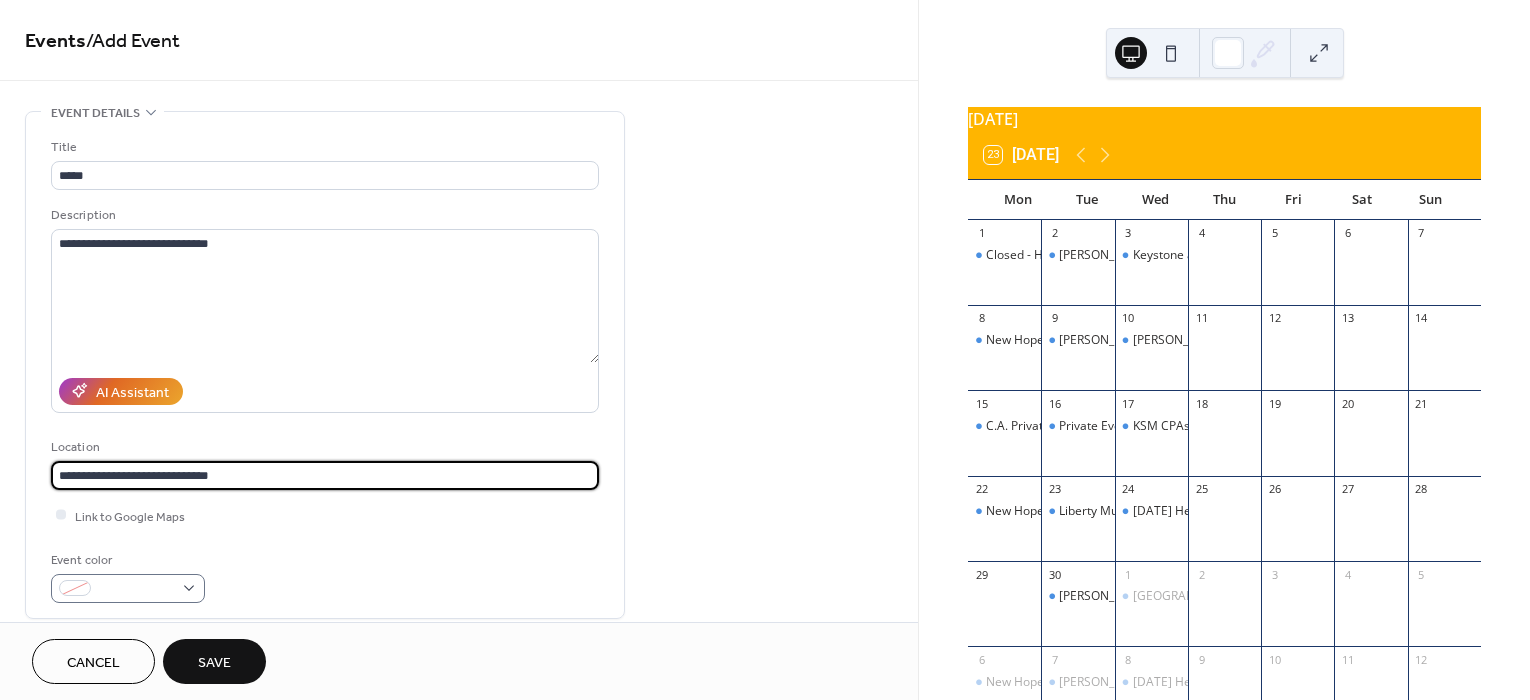 type on "**********" 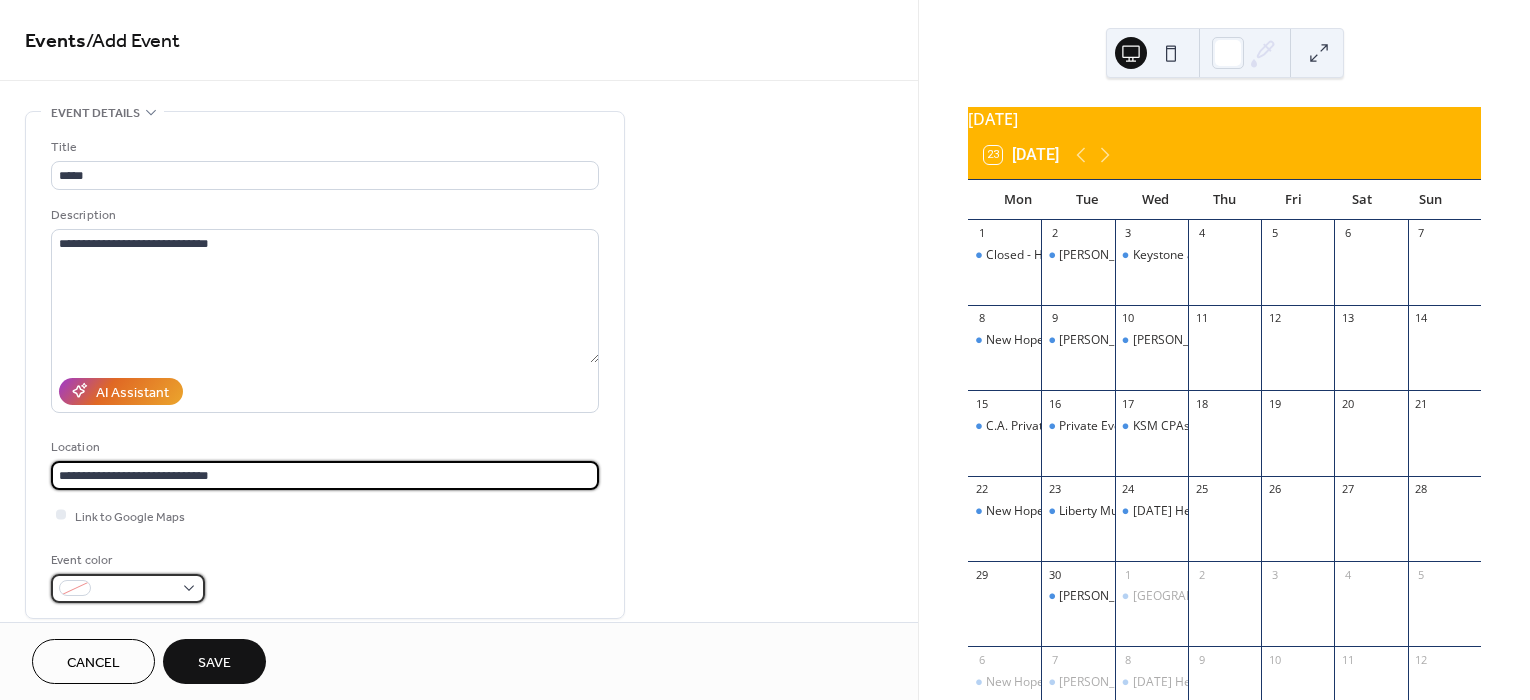 click at bounding box center (136, 589) 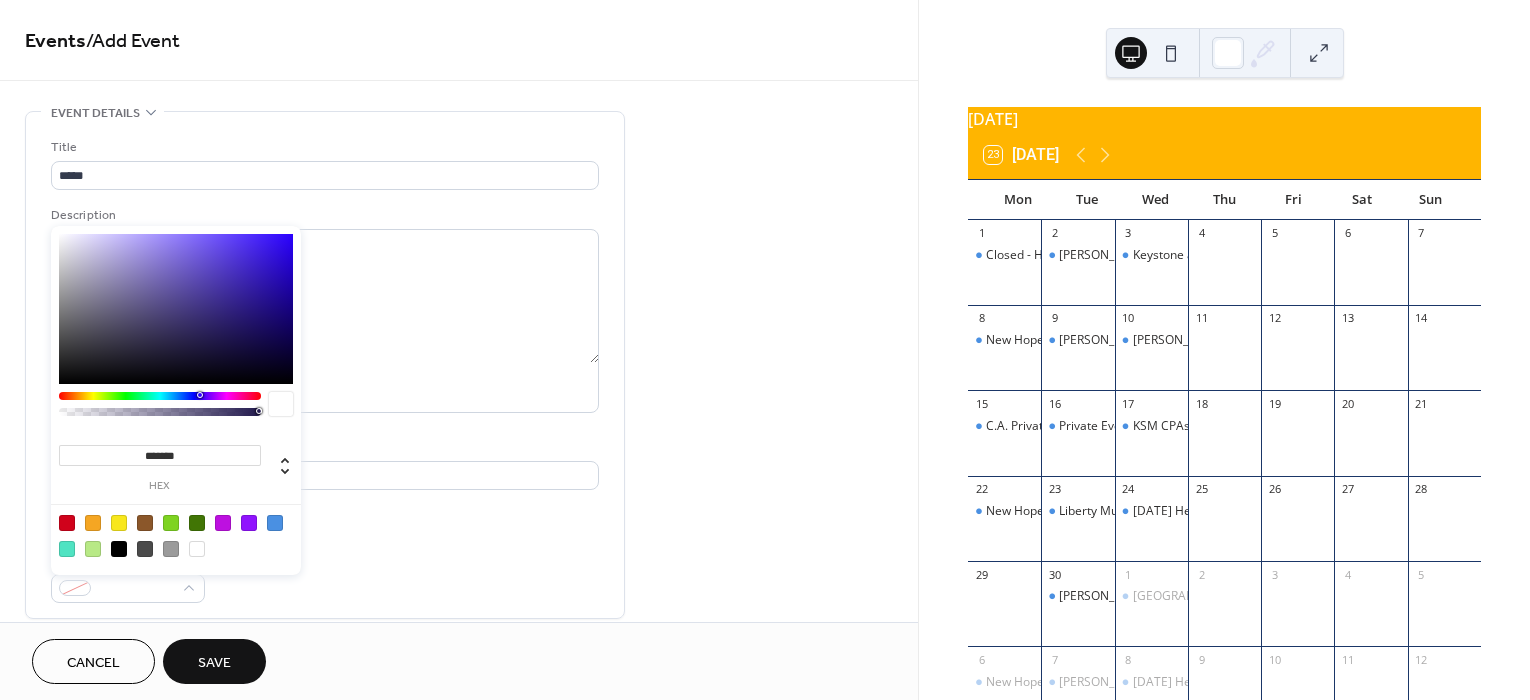 click at bounding box center [275, 523] 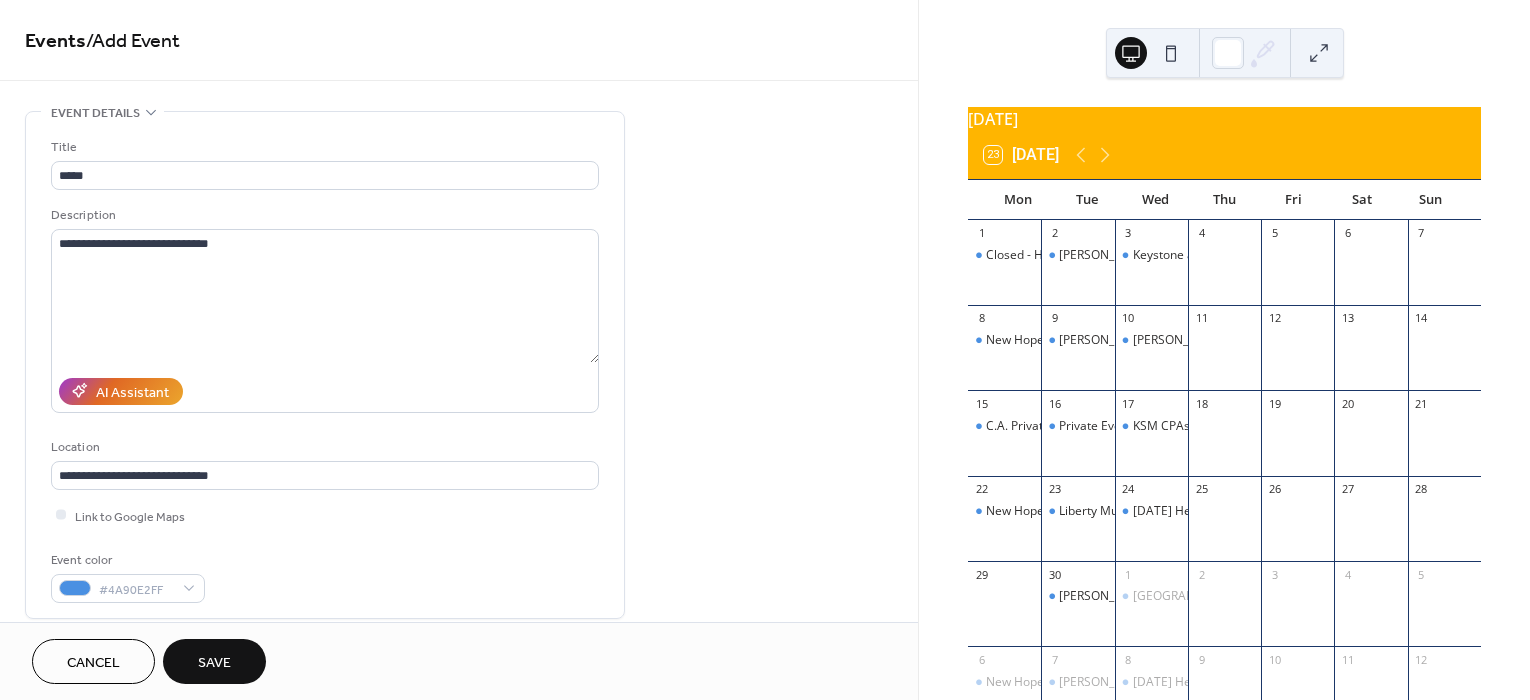 click on "**********" at bounding box center [325, 370] 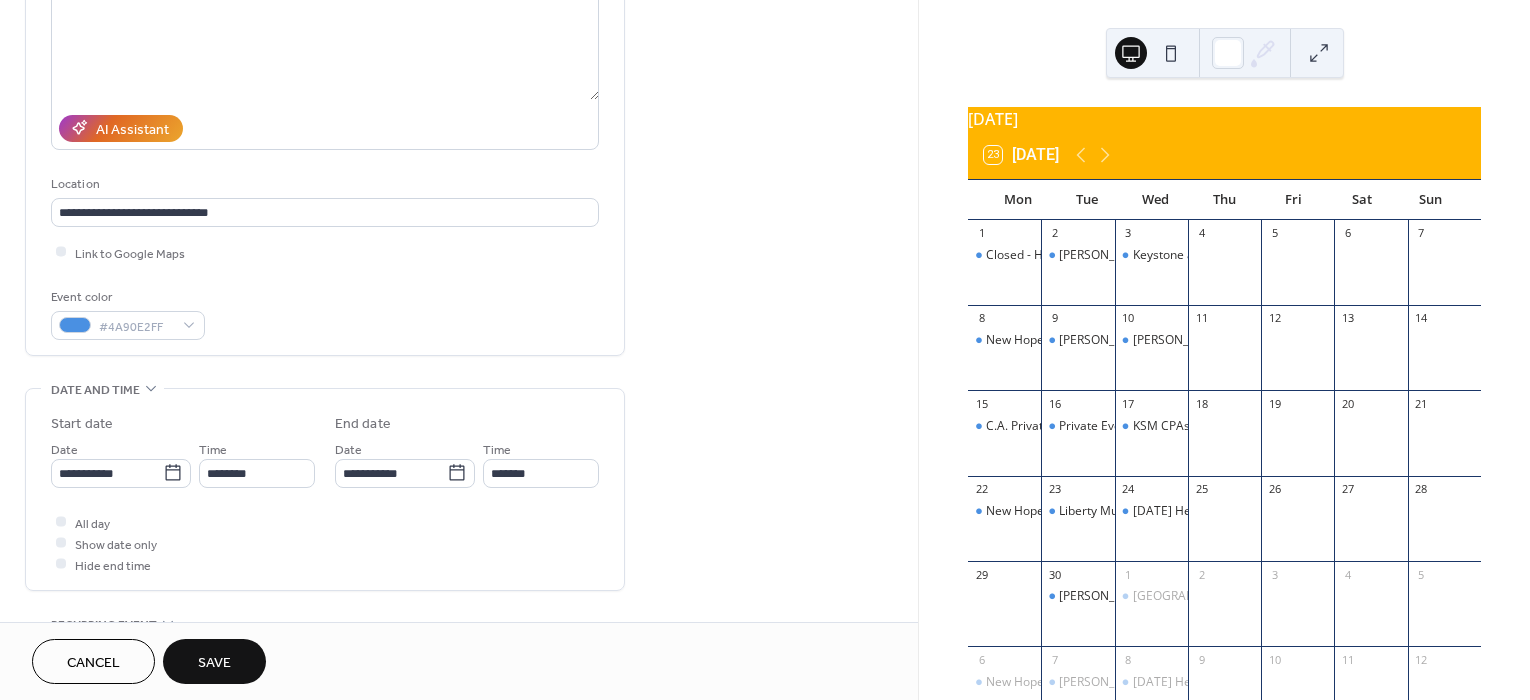 scroll, scrollTop: 400, scrollLeft: 0, axis: vertical 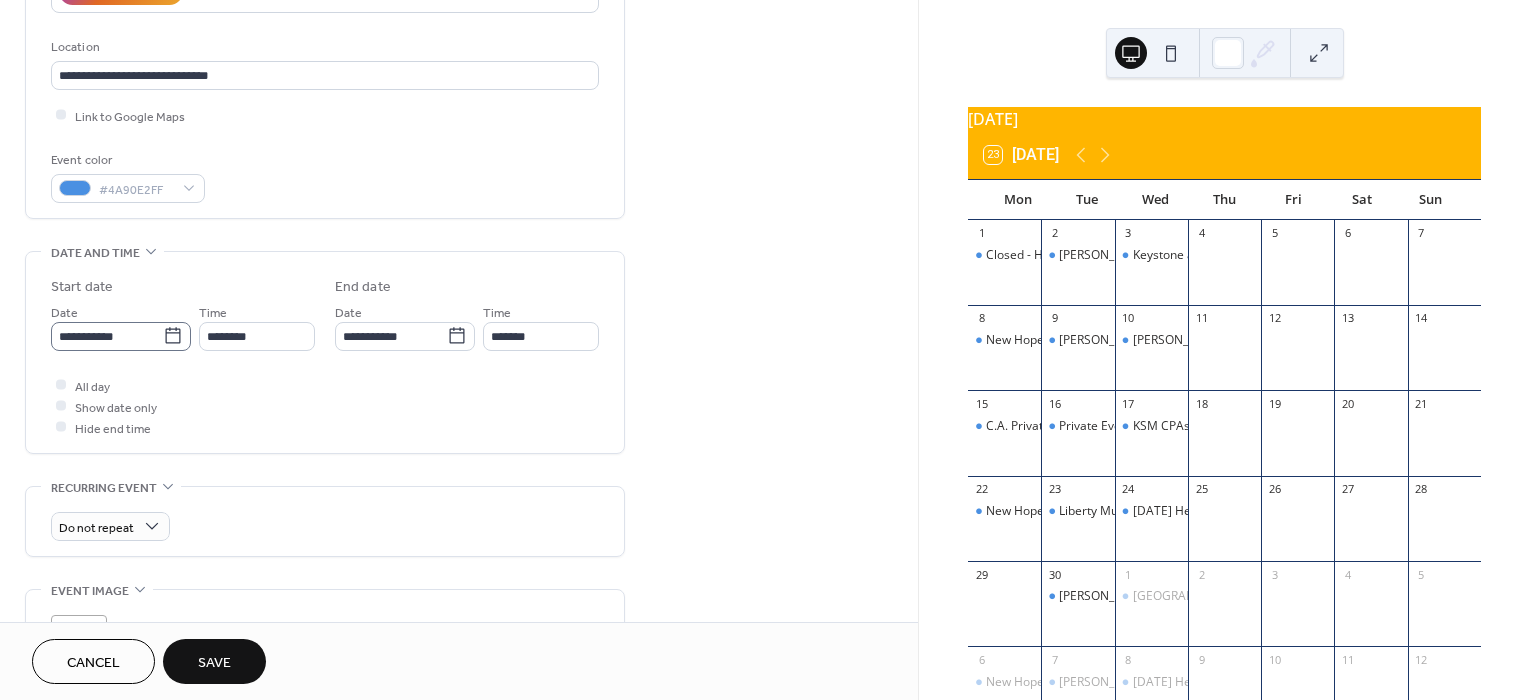 click 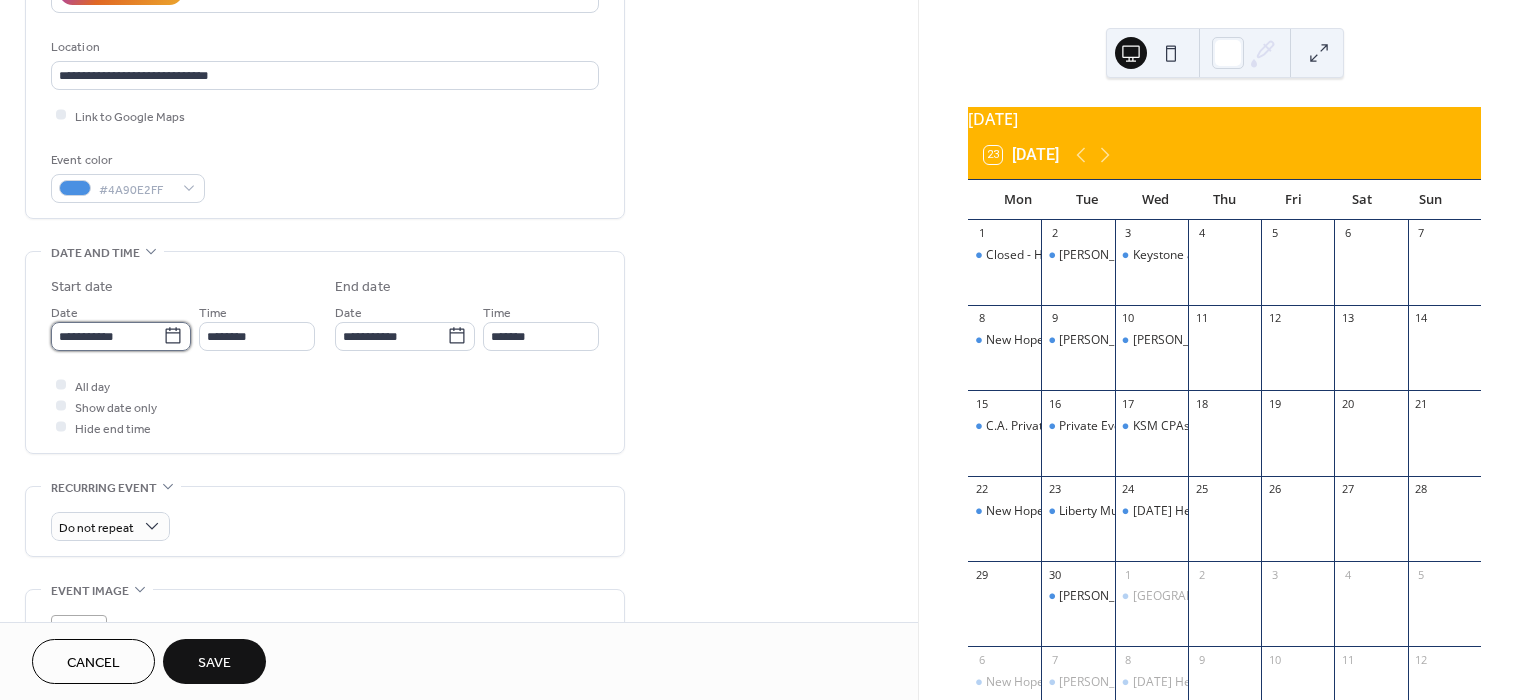 click on "**********" at bounding box center [107, 336] 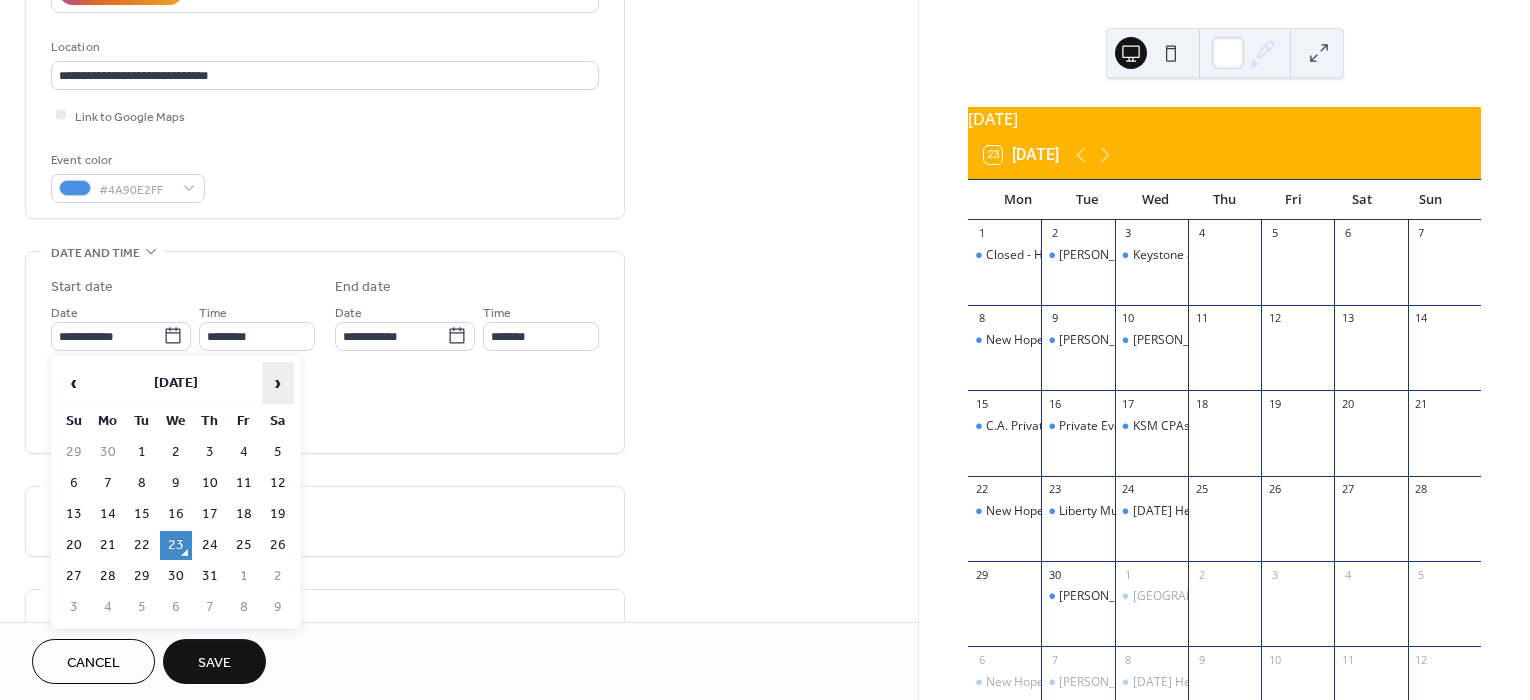 click on "›" at bounding box center [278, 383] 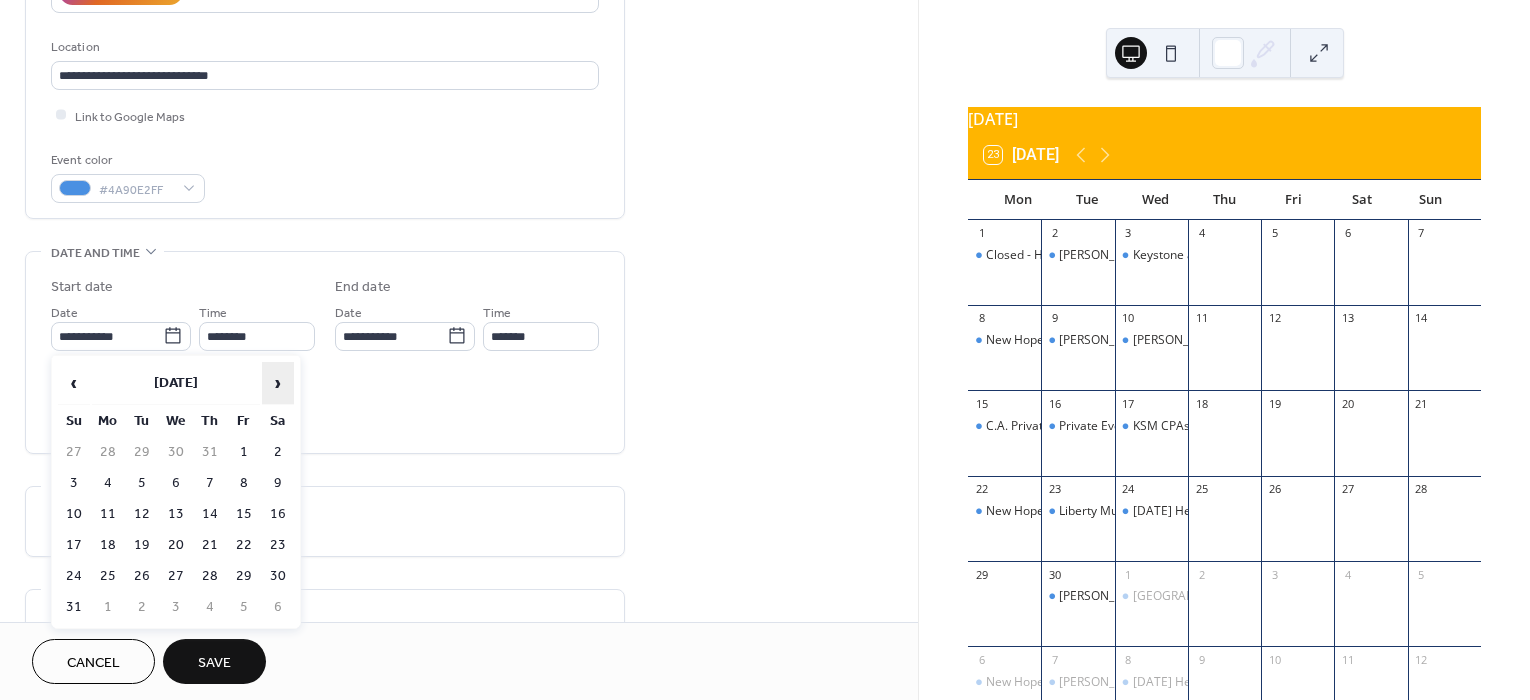 click on "›" at bounding box center [278, 383] 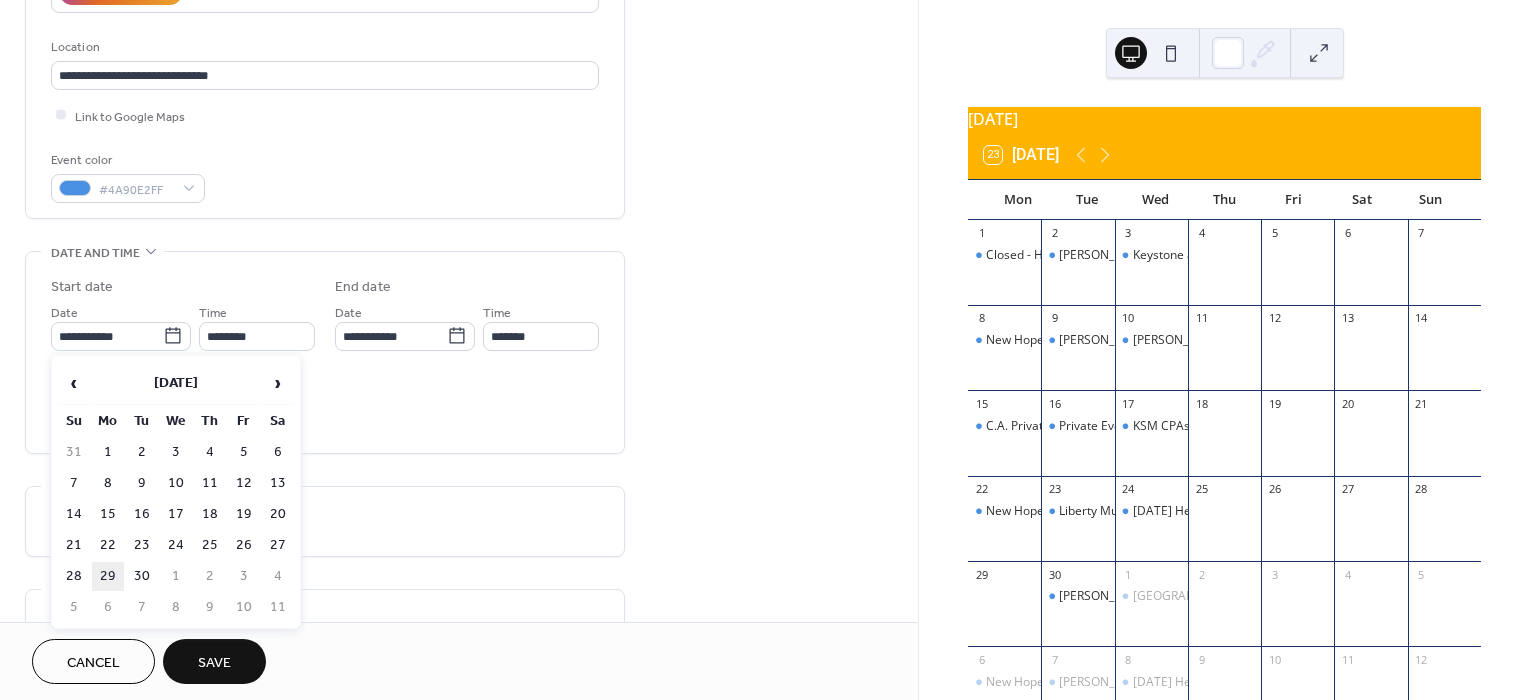 click on "29" at bounding box center (108, 576) 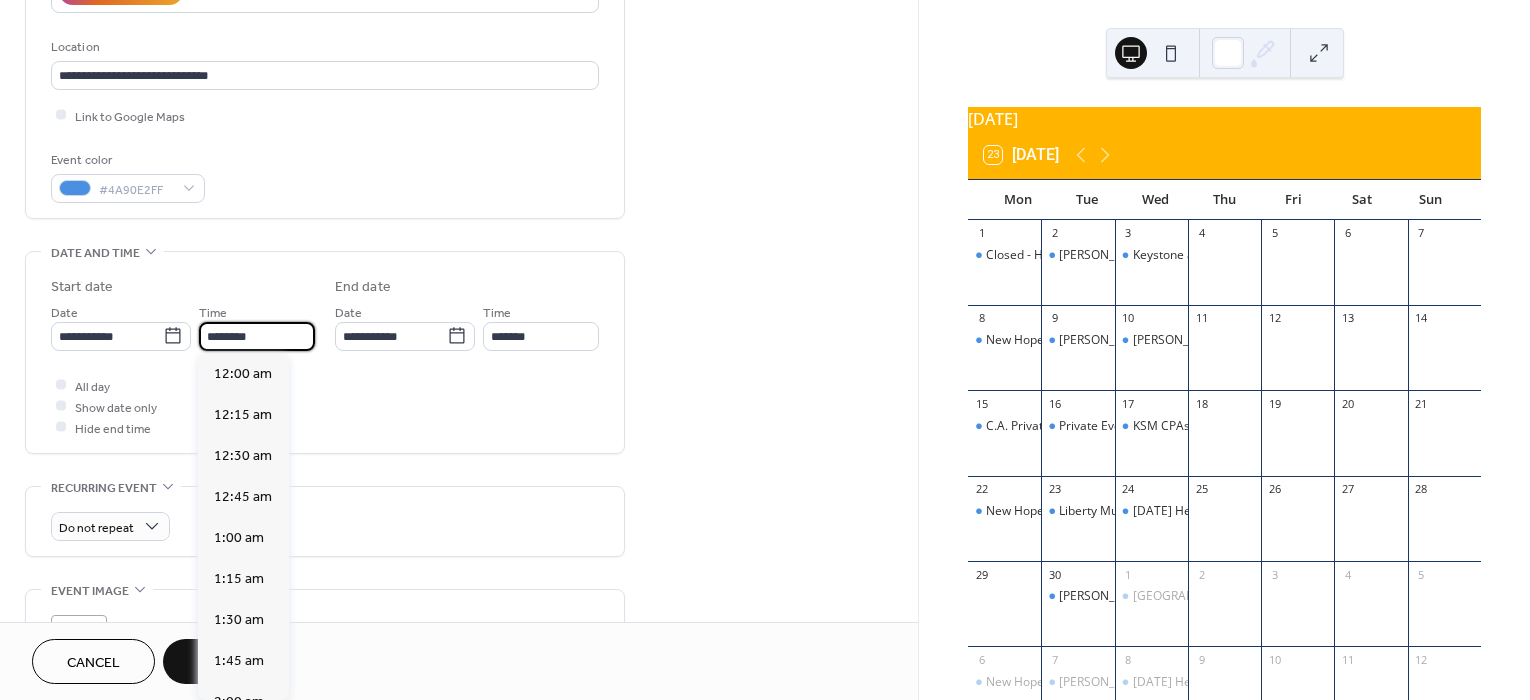 click on "********" at bounding box center (257, 336) 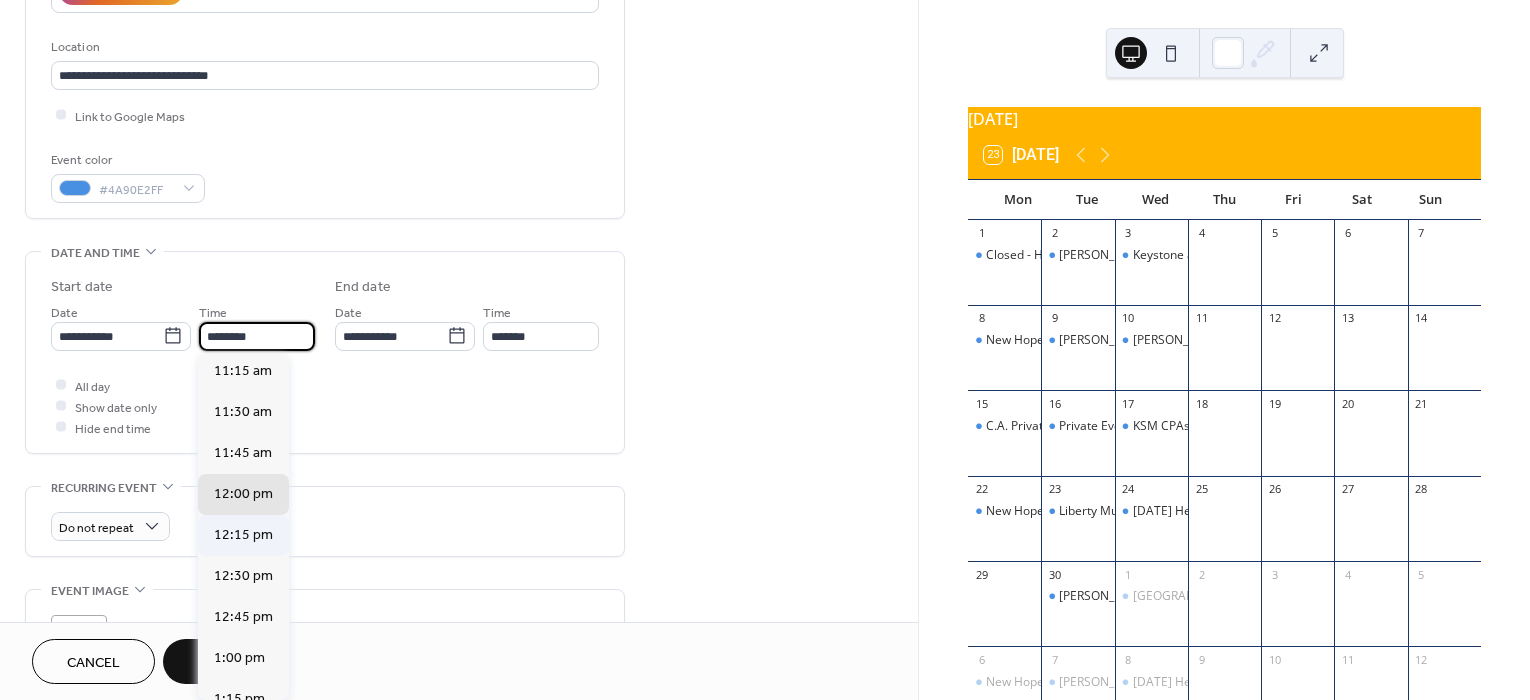 scroll, scrollTop: 1845, scrollLeft: 0, axis: vertical 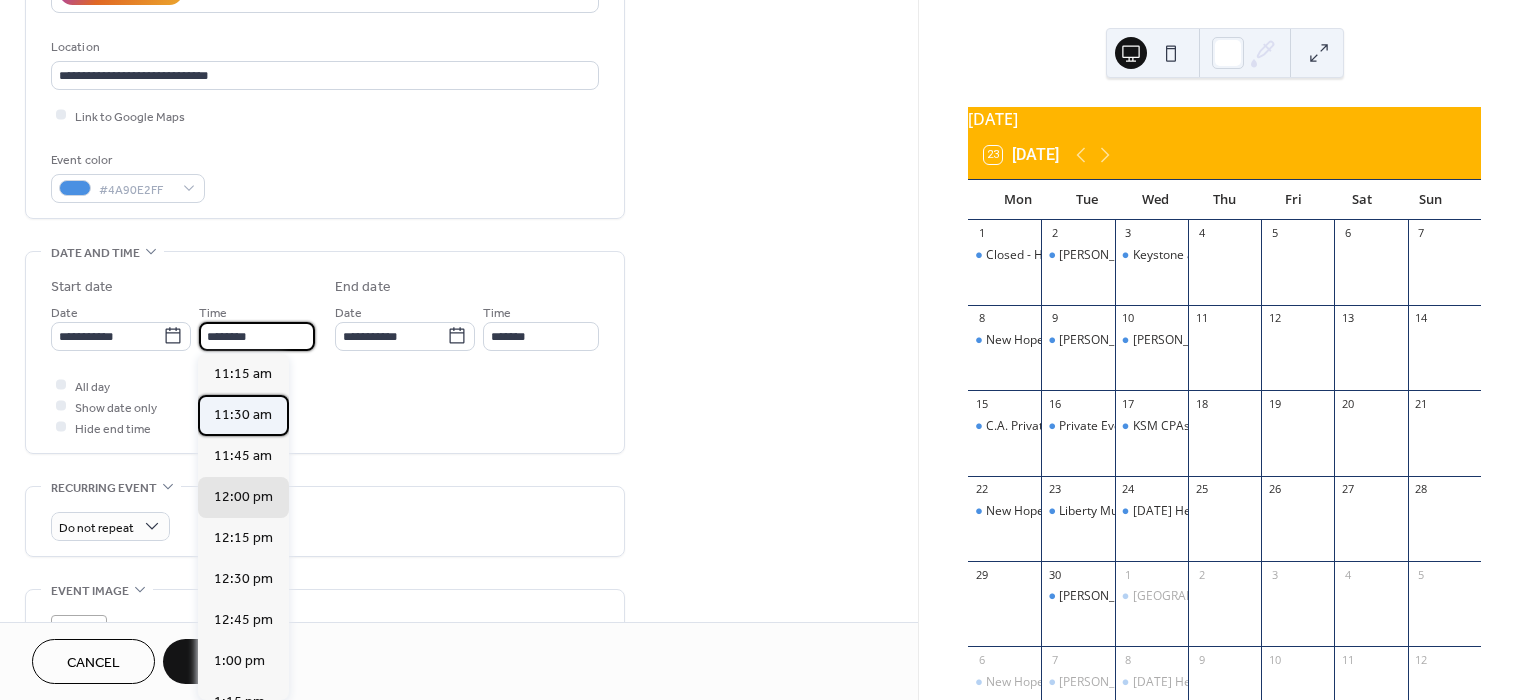 click on "11:30 am" at bounding box center [243, 415] 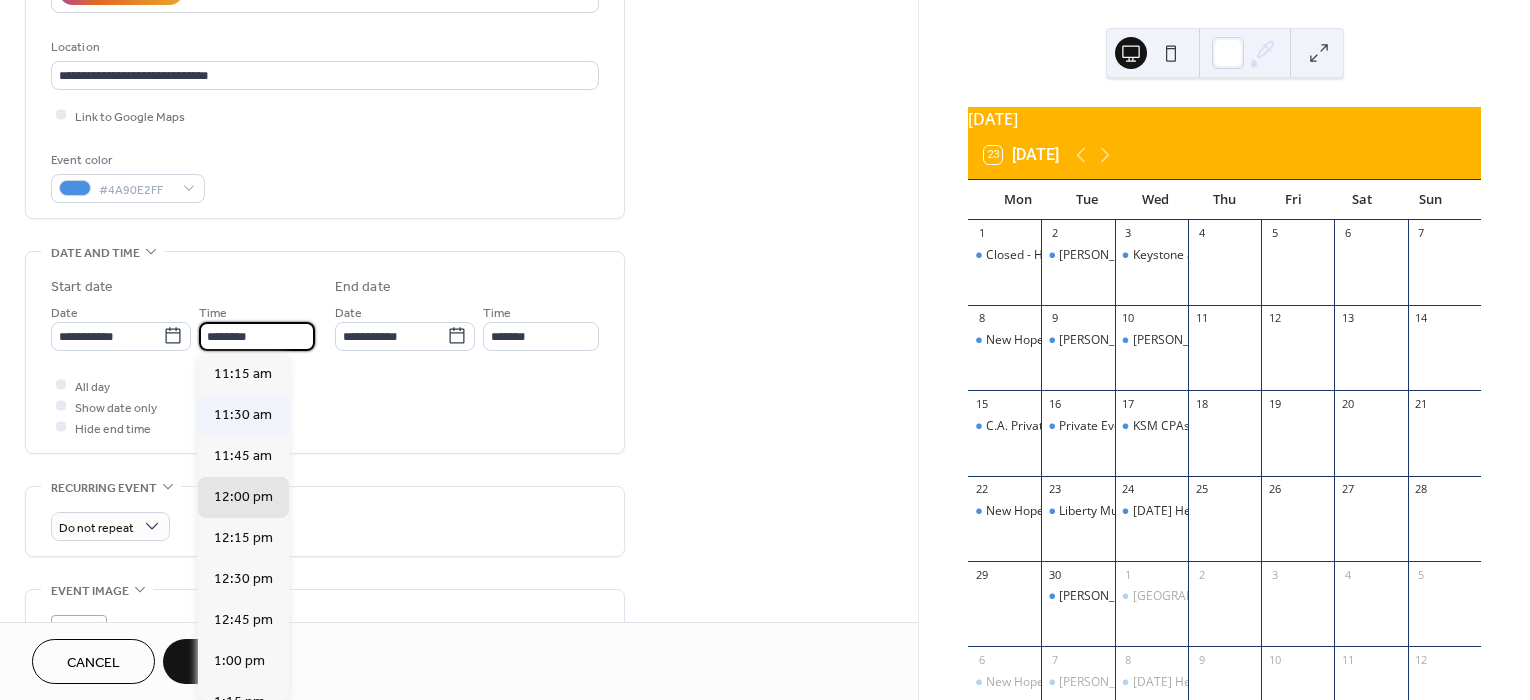 type on "********" 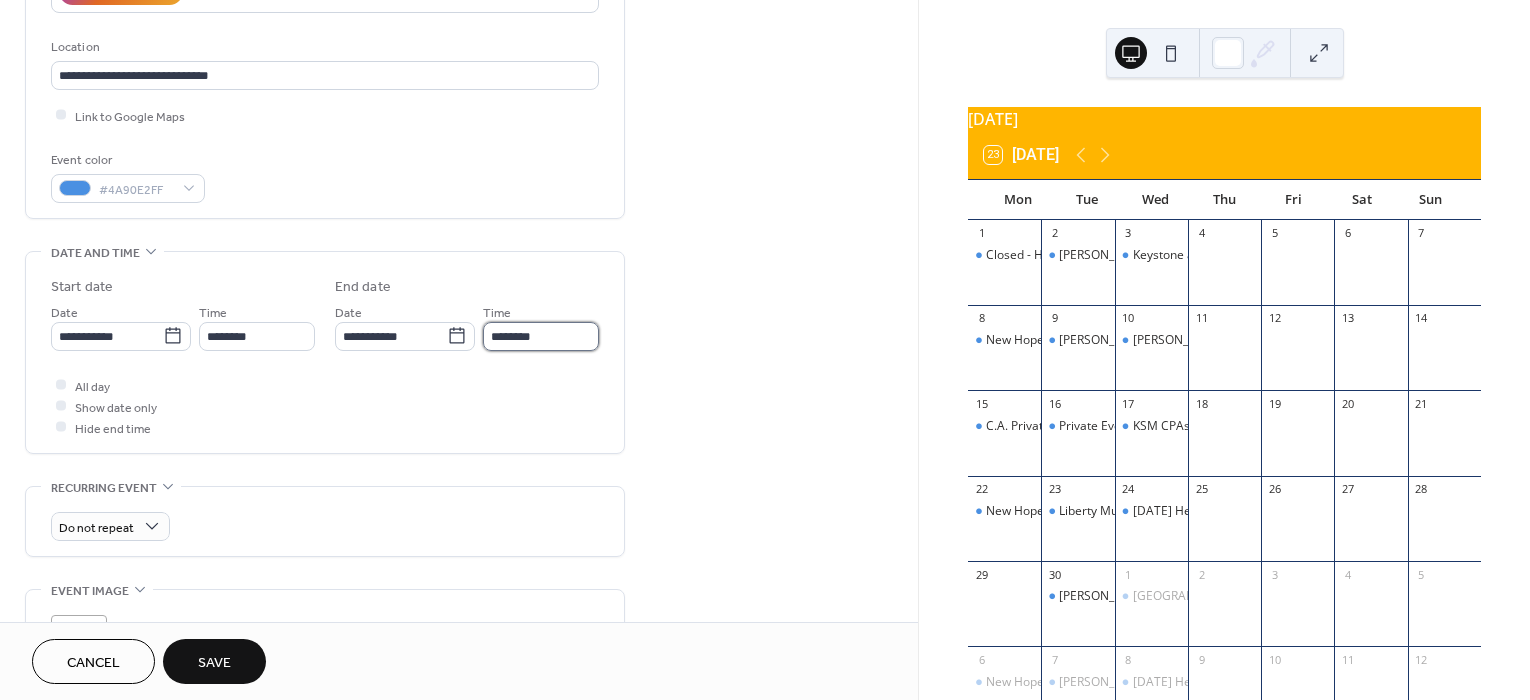 click on "********" at bounding box center [541, 336] 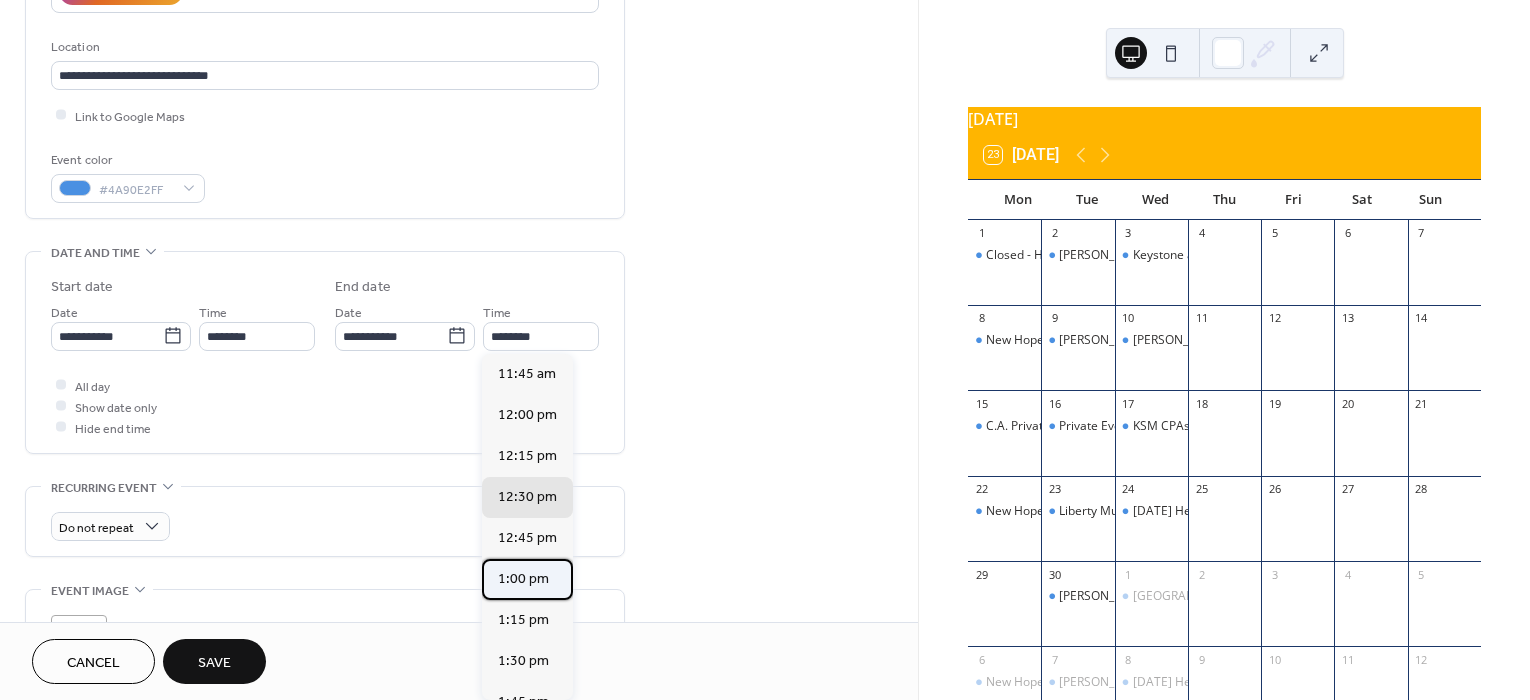 click on "1:00 pm" at bounding box center (523, 579) 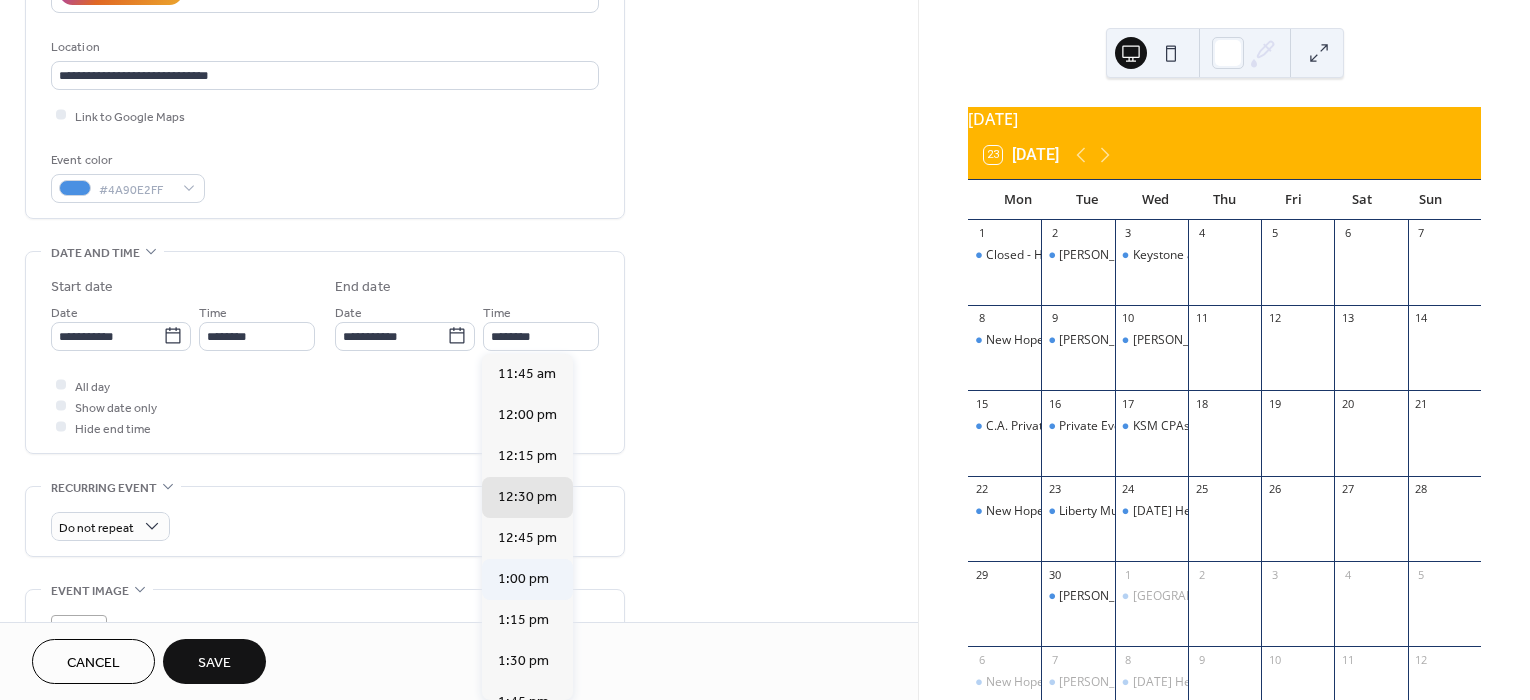 type on "*******" 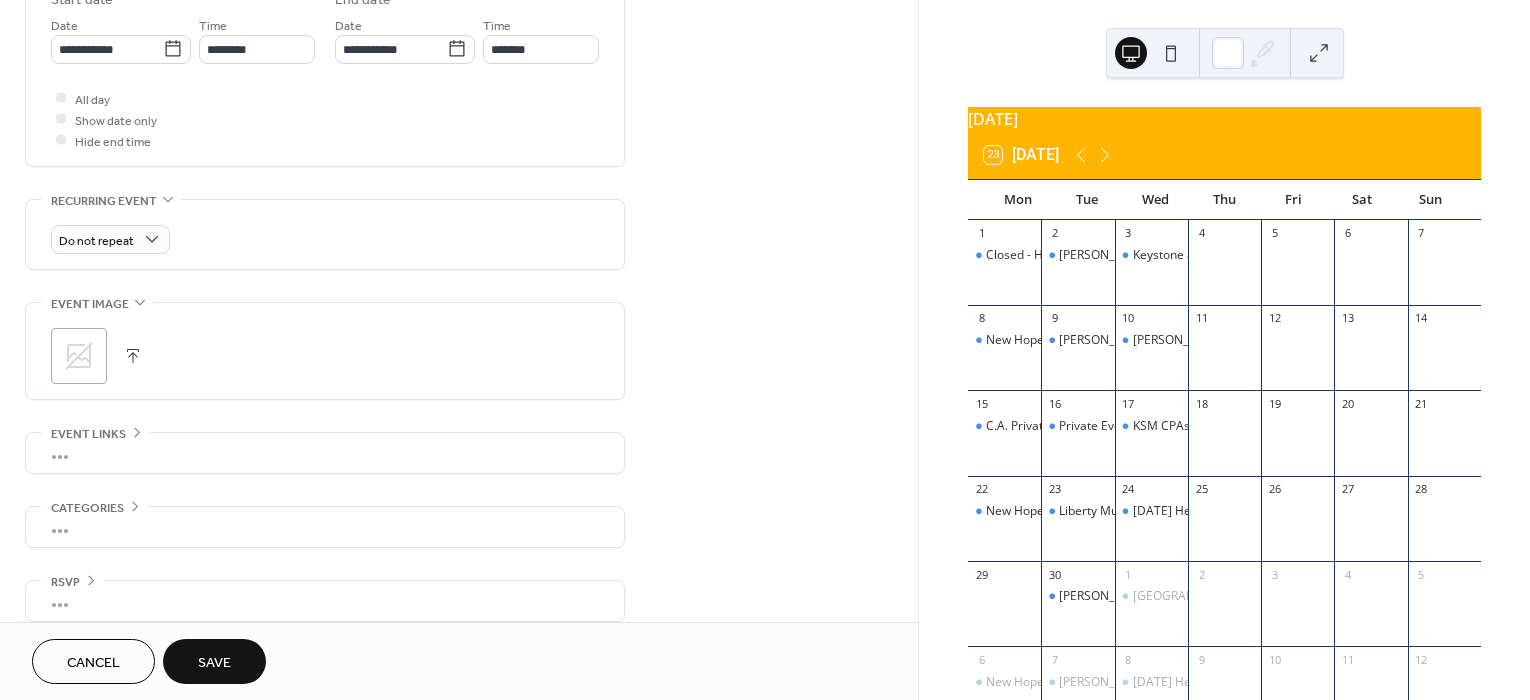 scroll, scrollTop: 704, scrollLeft: 0, axis: vertical 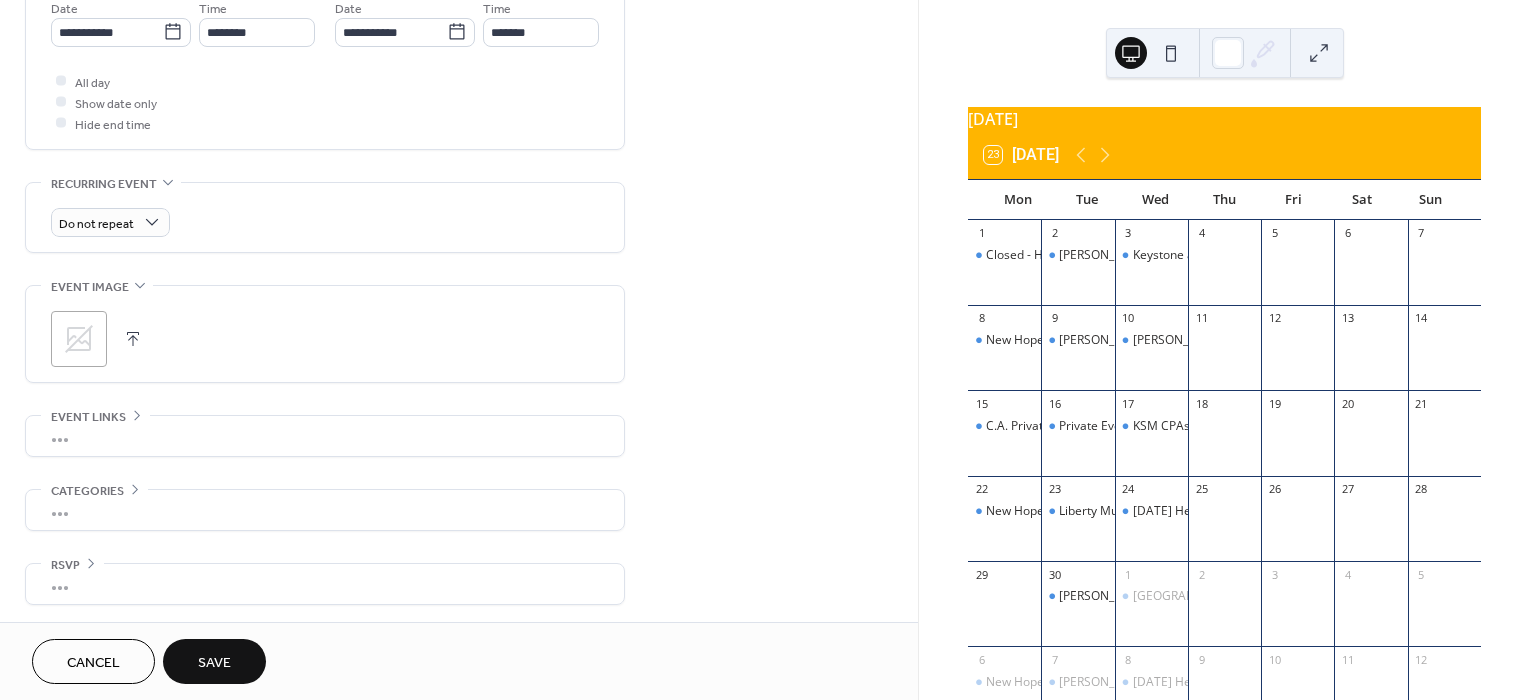 click on "Save" at bounding box center [214, 663] 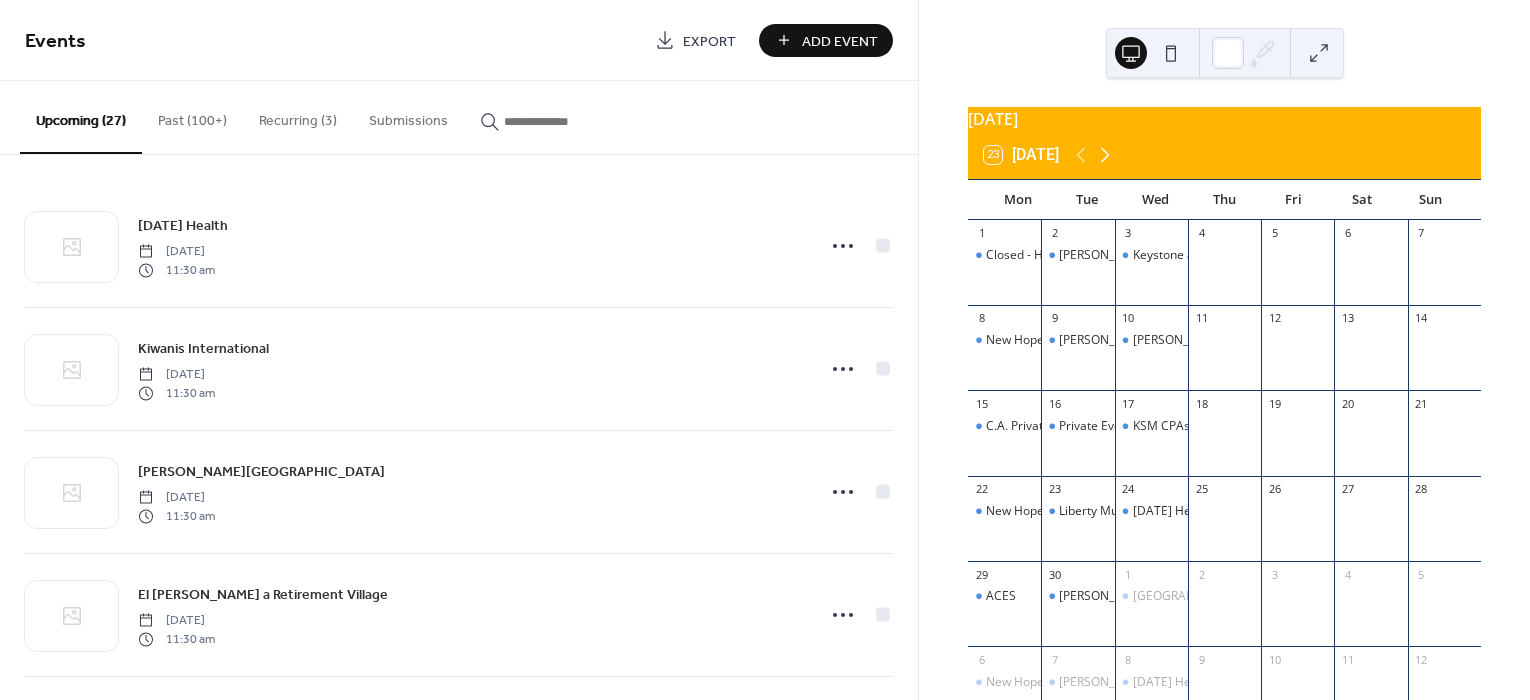 click 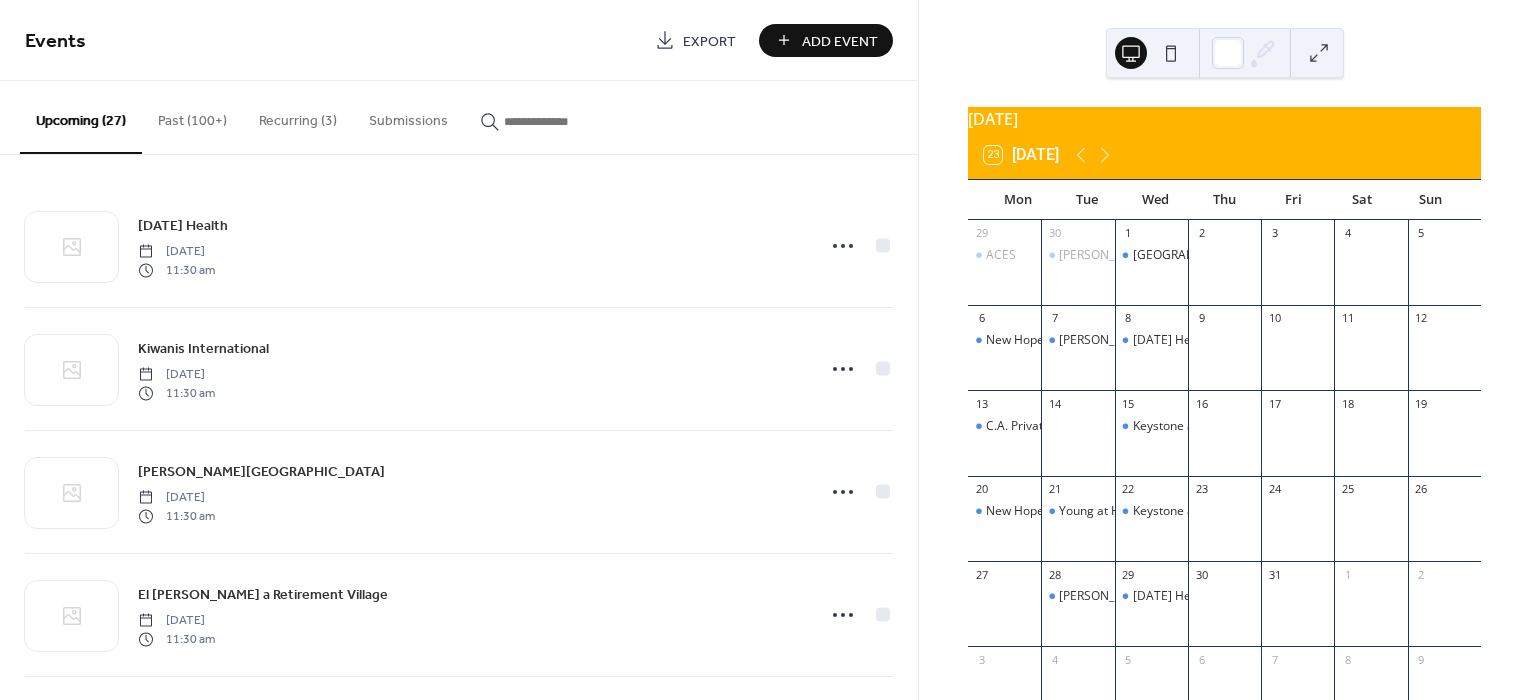 drag, startPoint x: 822, startPoint y: 43, endPoint x: 807, endPoint y: 43, distance: 15 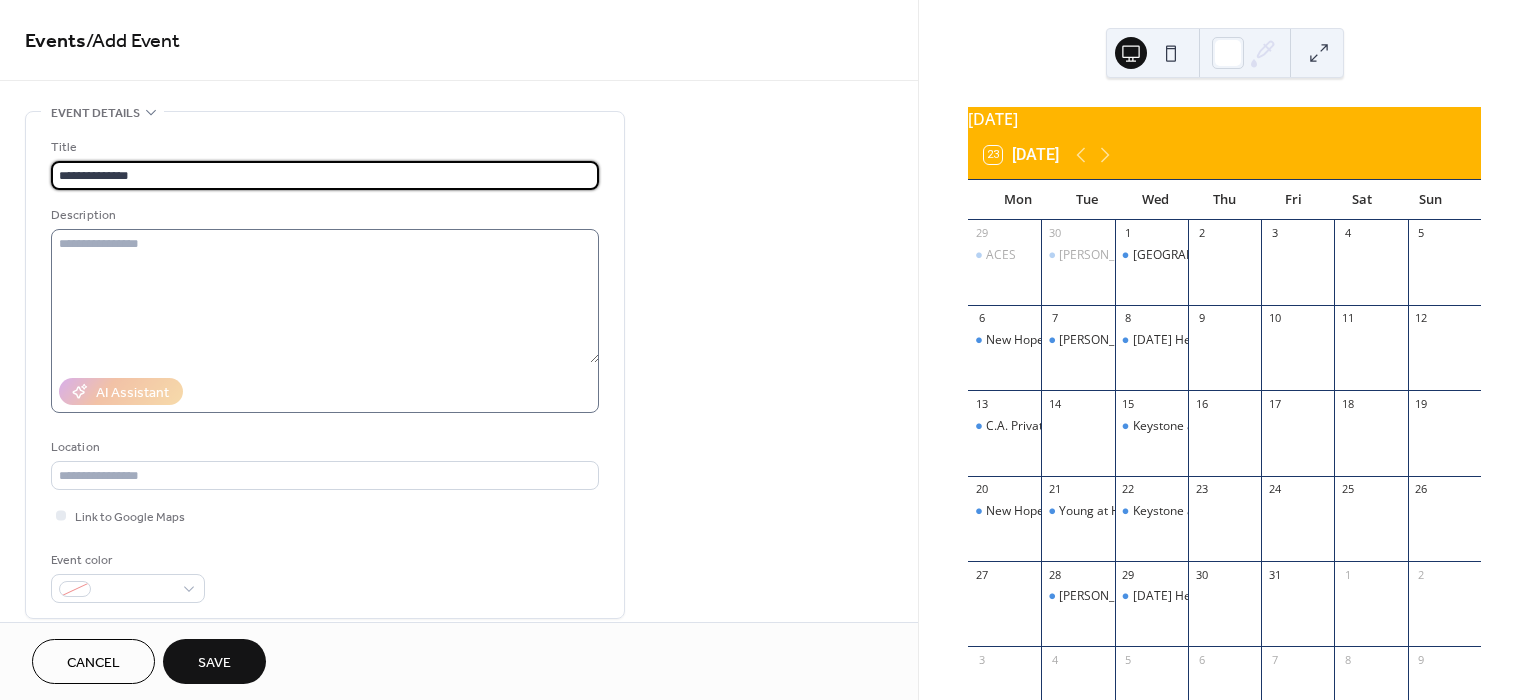 type on "**********" 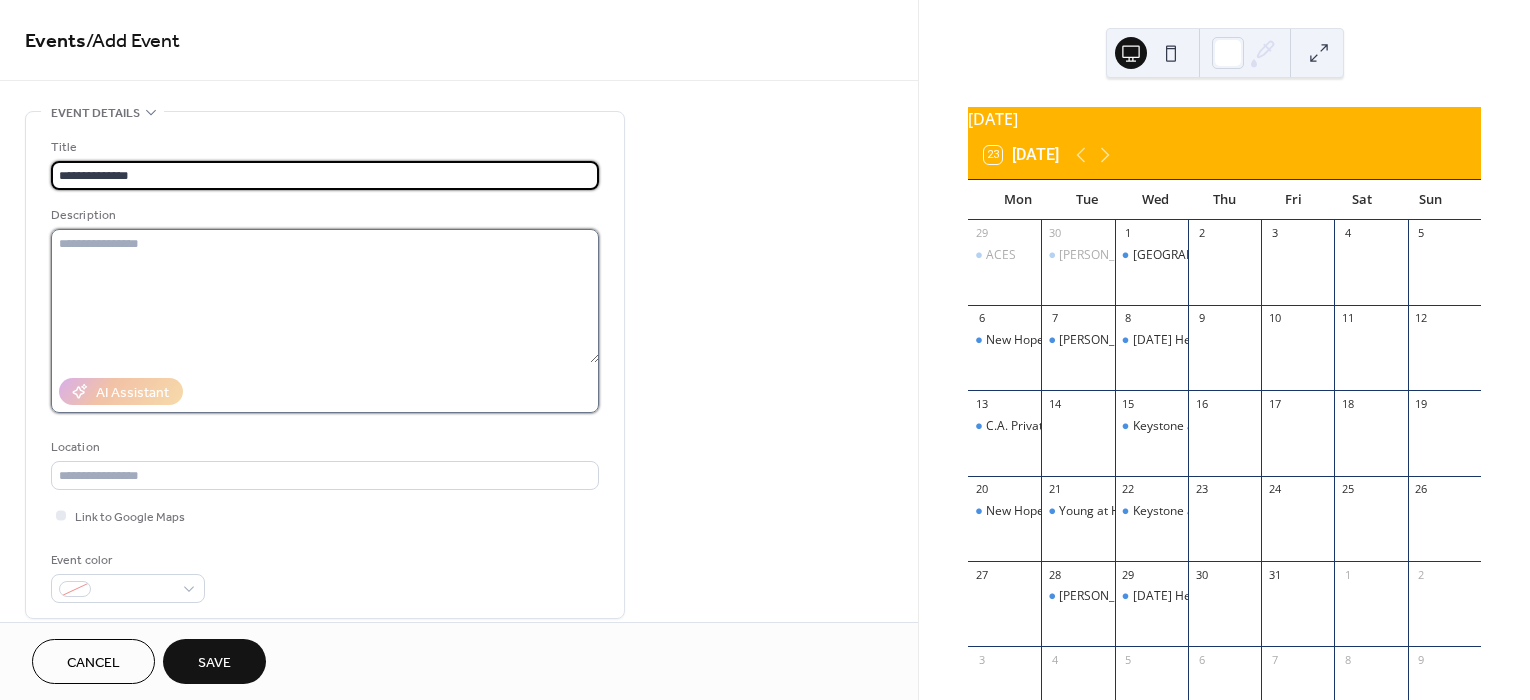 click at bounding box center (325, 296) 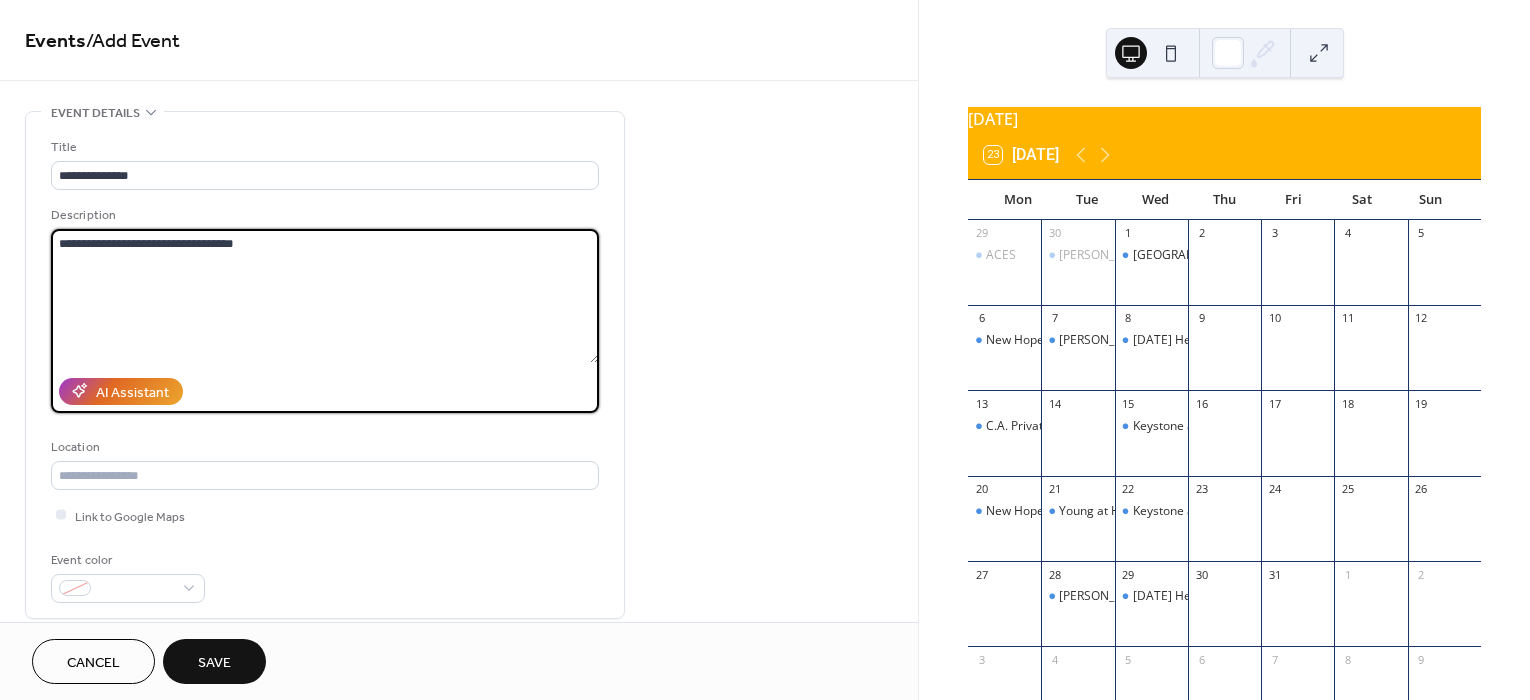 drag, startPoint x: 238, startPoint y: 240, endPoint x: 54, endPoint y: 244, distance: 184.04347 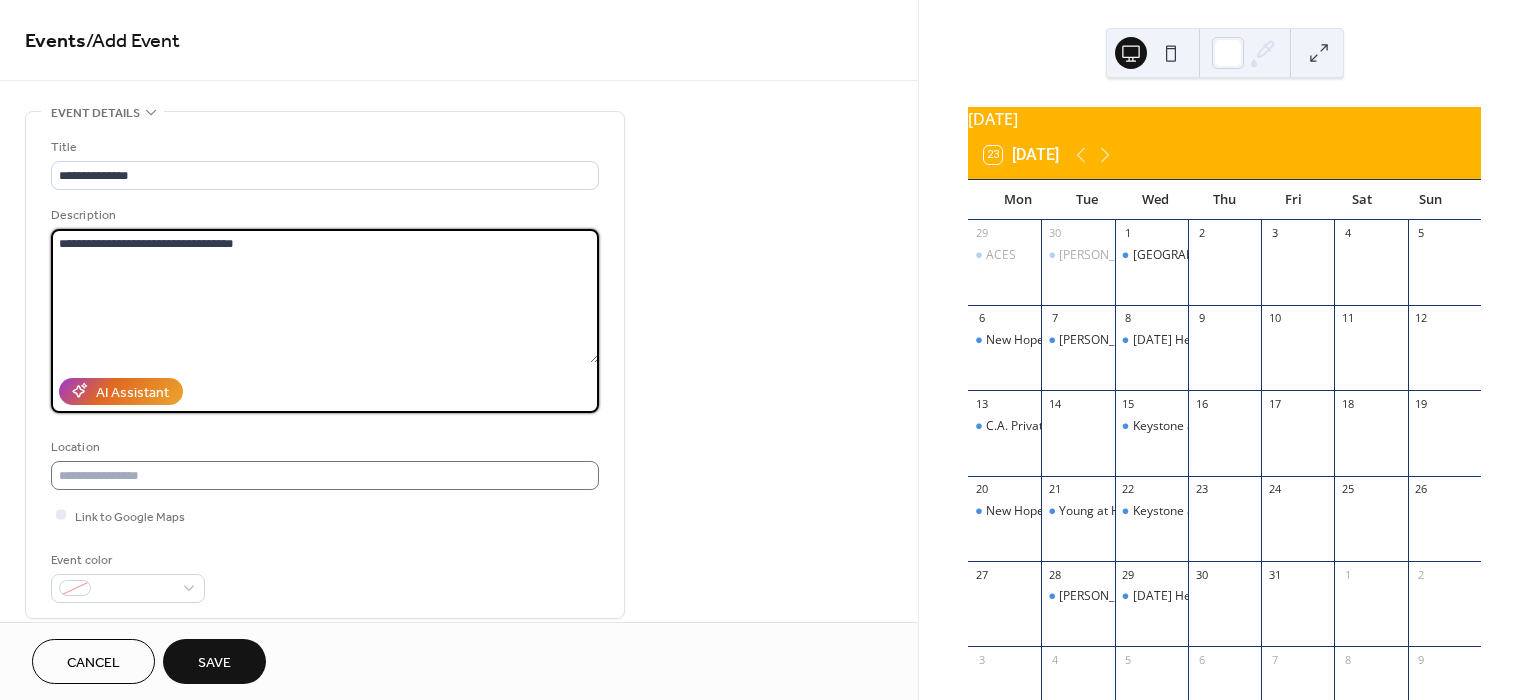 type on "**********" 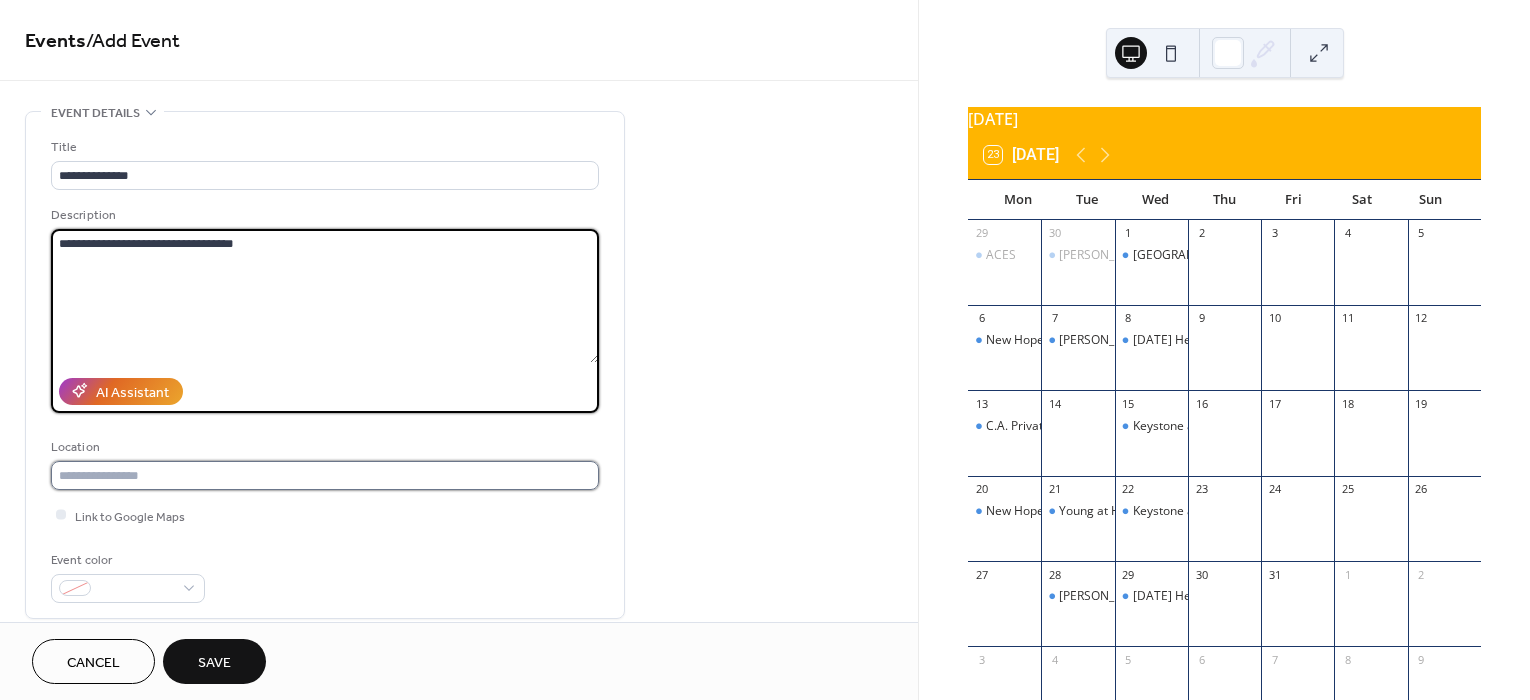 click at bounding box center [325, 475] 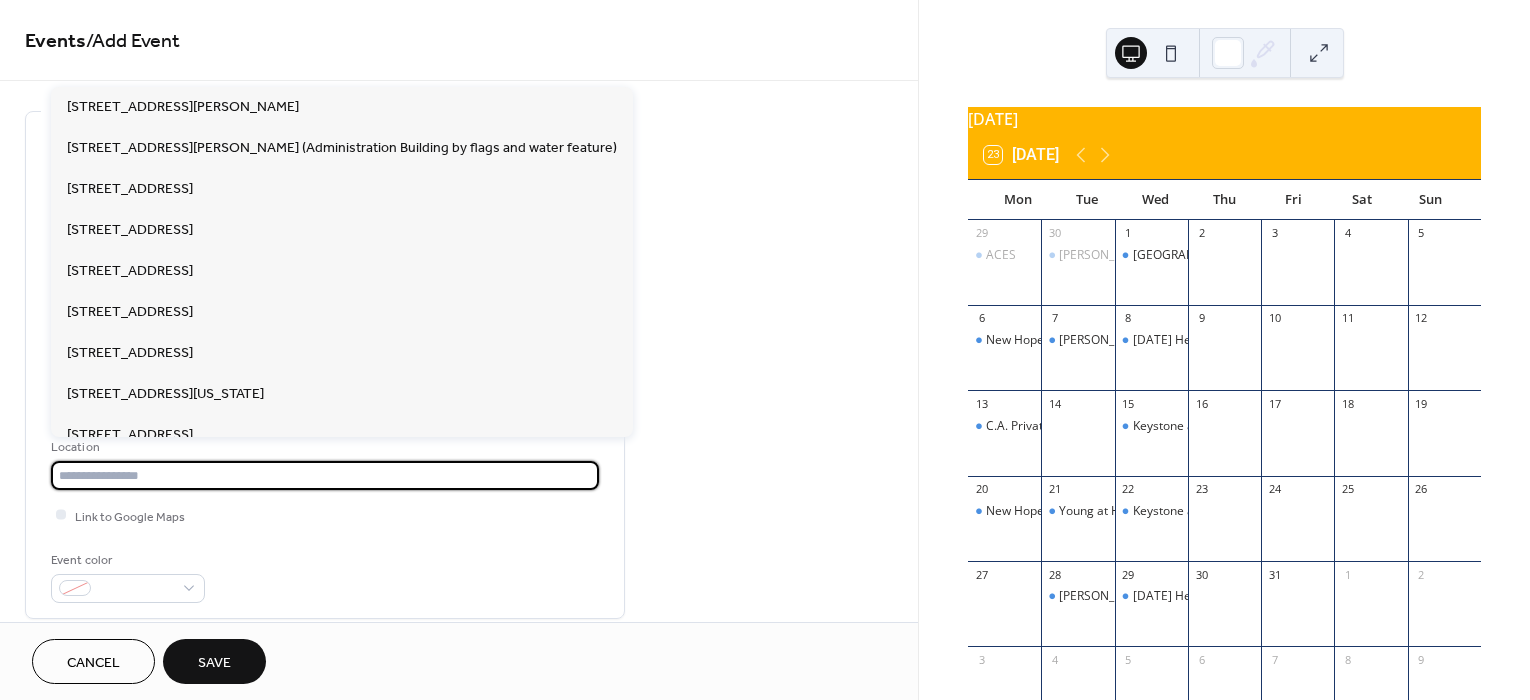 paste on "**********" 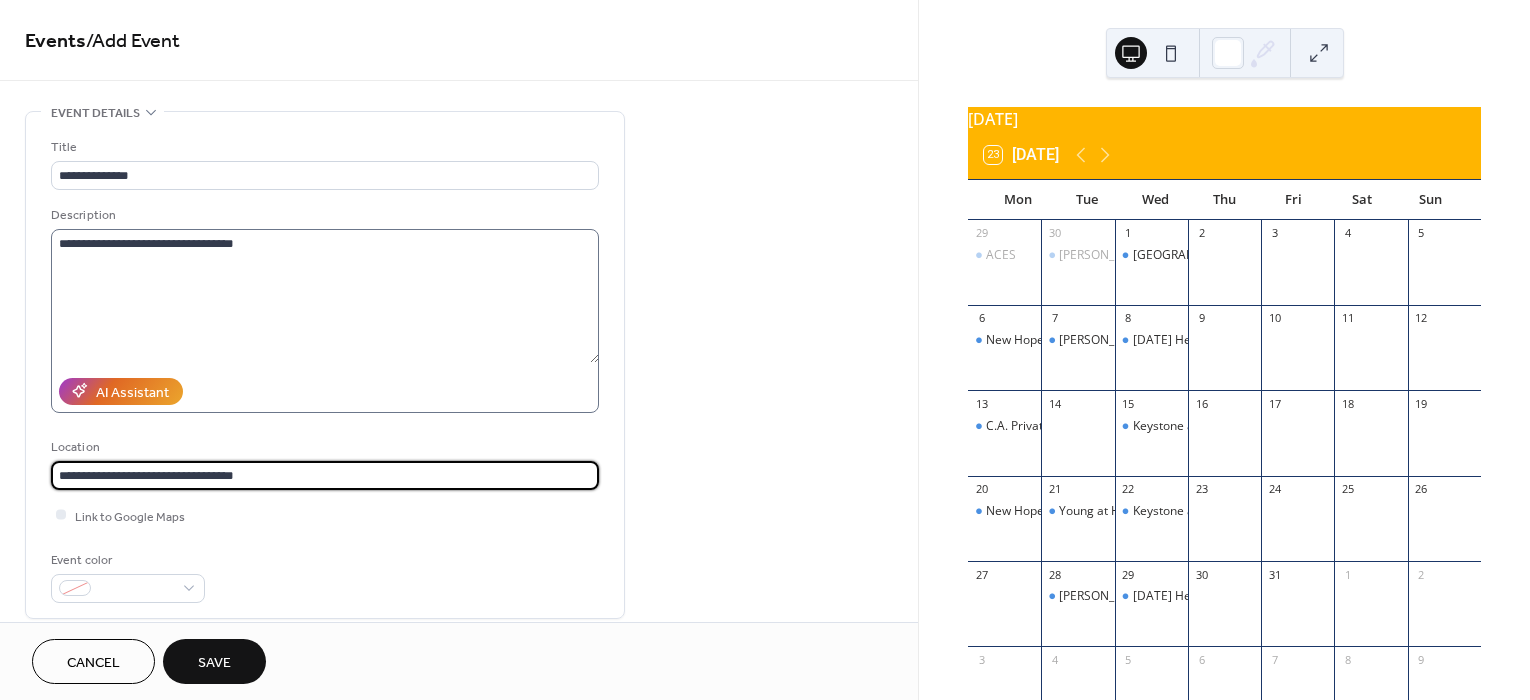 type on "**********" 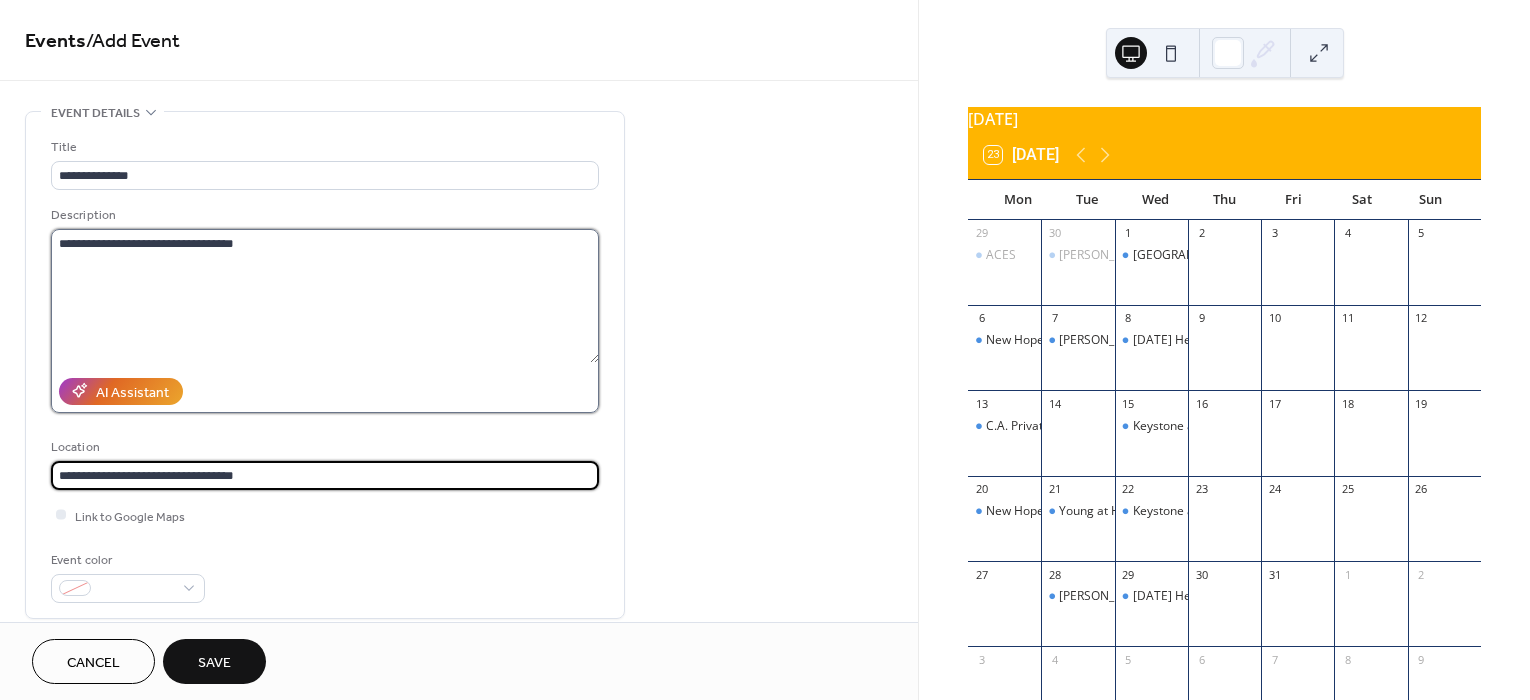 click on "**********" at bounding box center [325, 296] 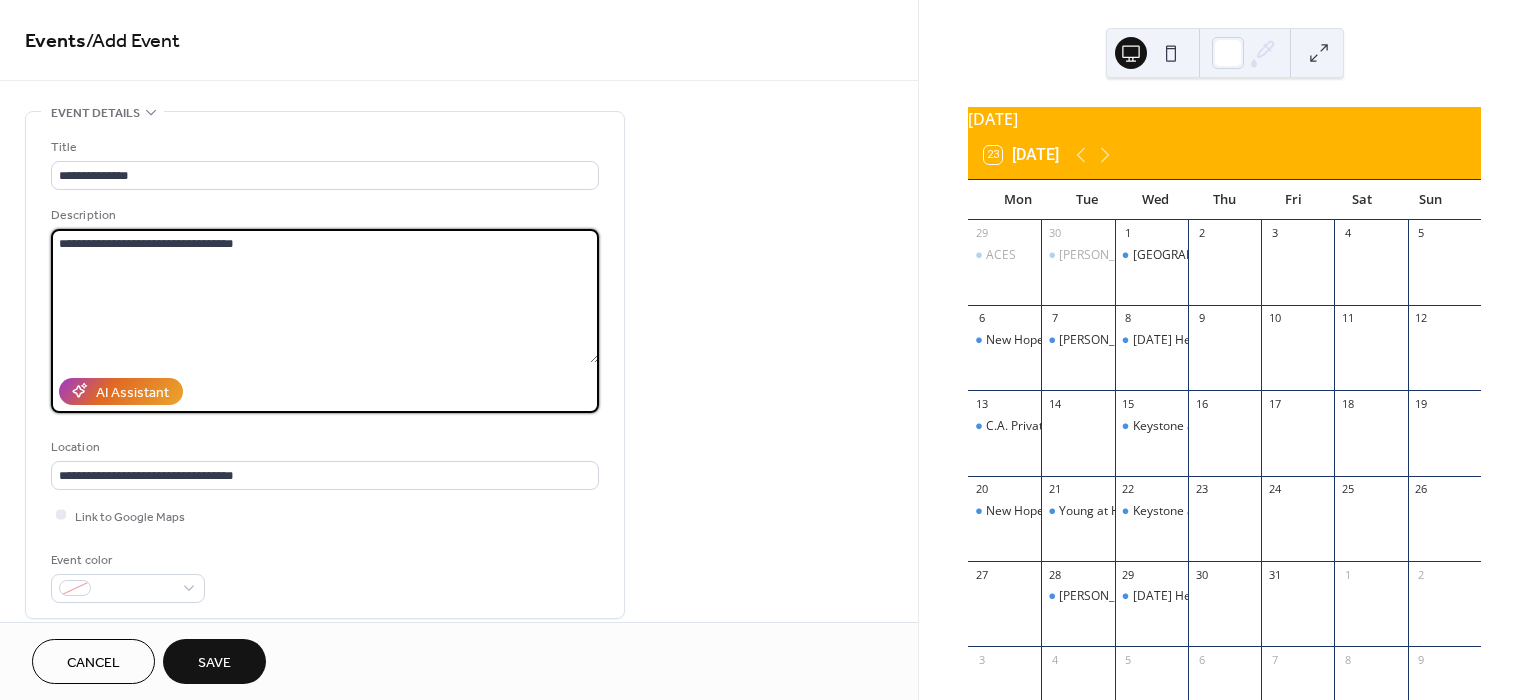 drag, startPoint x: 750, startPoint y: 294, endPoint x: 385, endPoint y: 293, distance: 365.00137 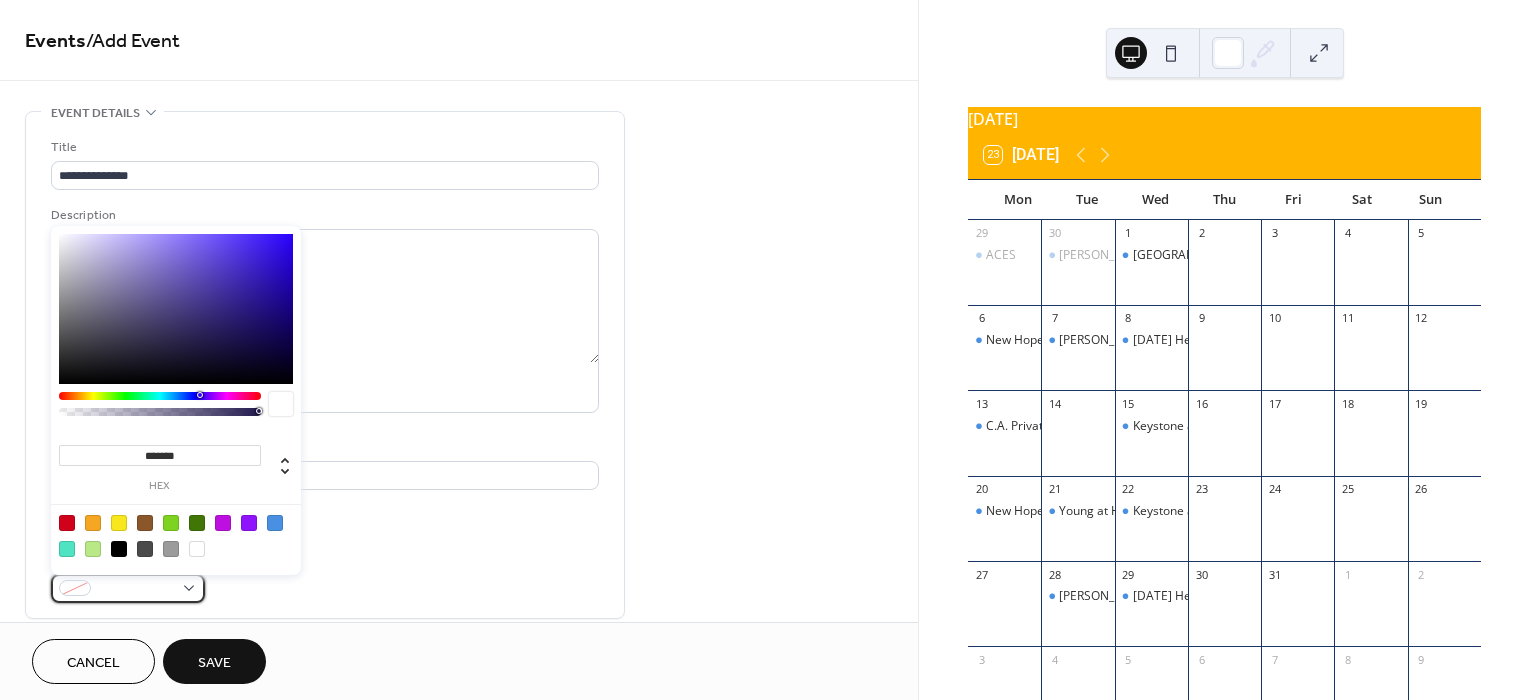 click at bounding box center [136, 589] 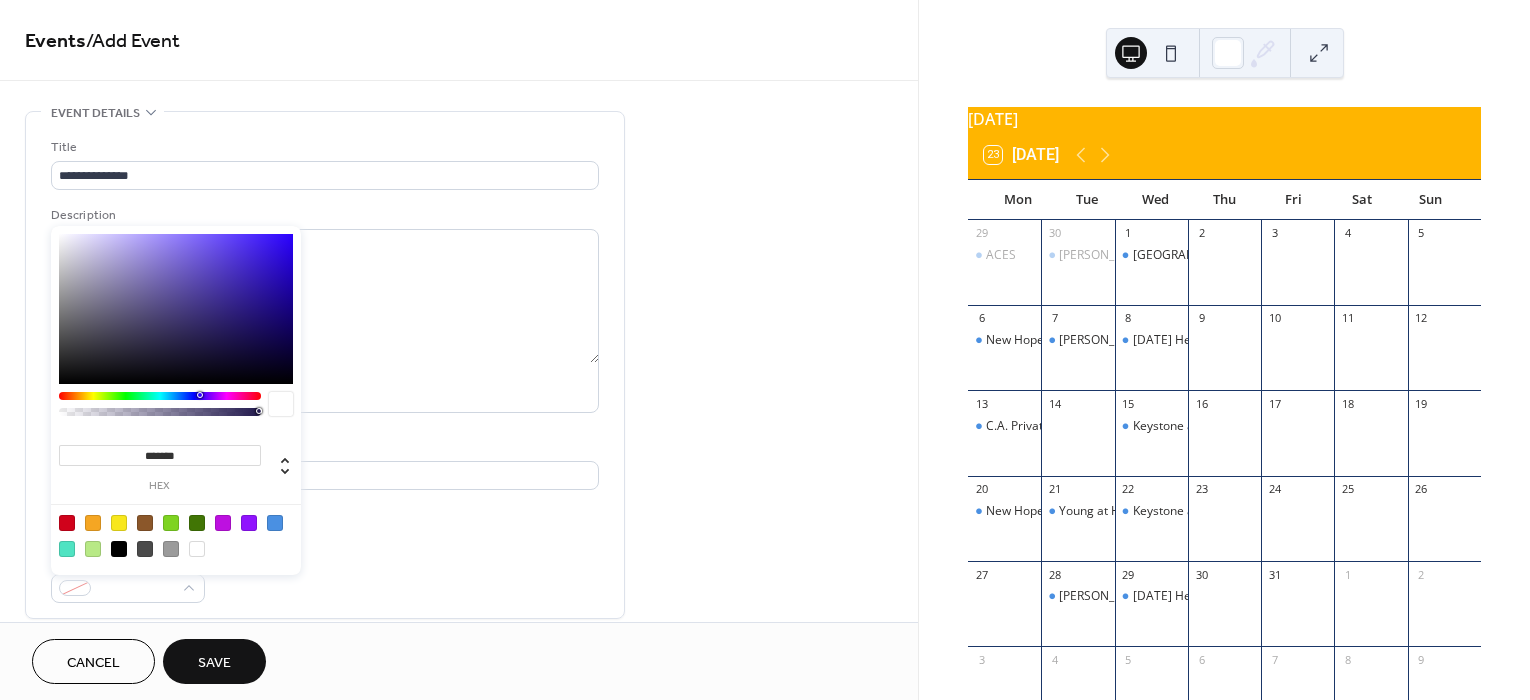 click at bounding box center (275, 523) 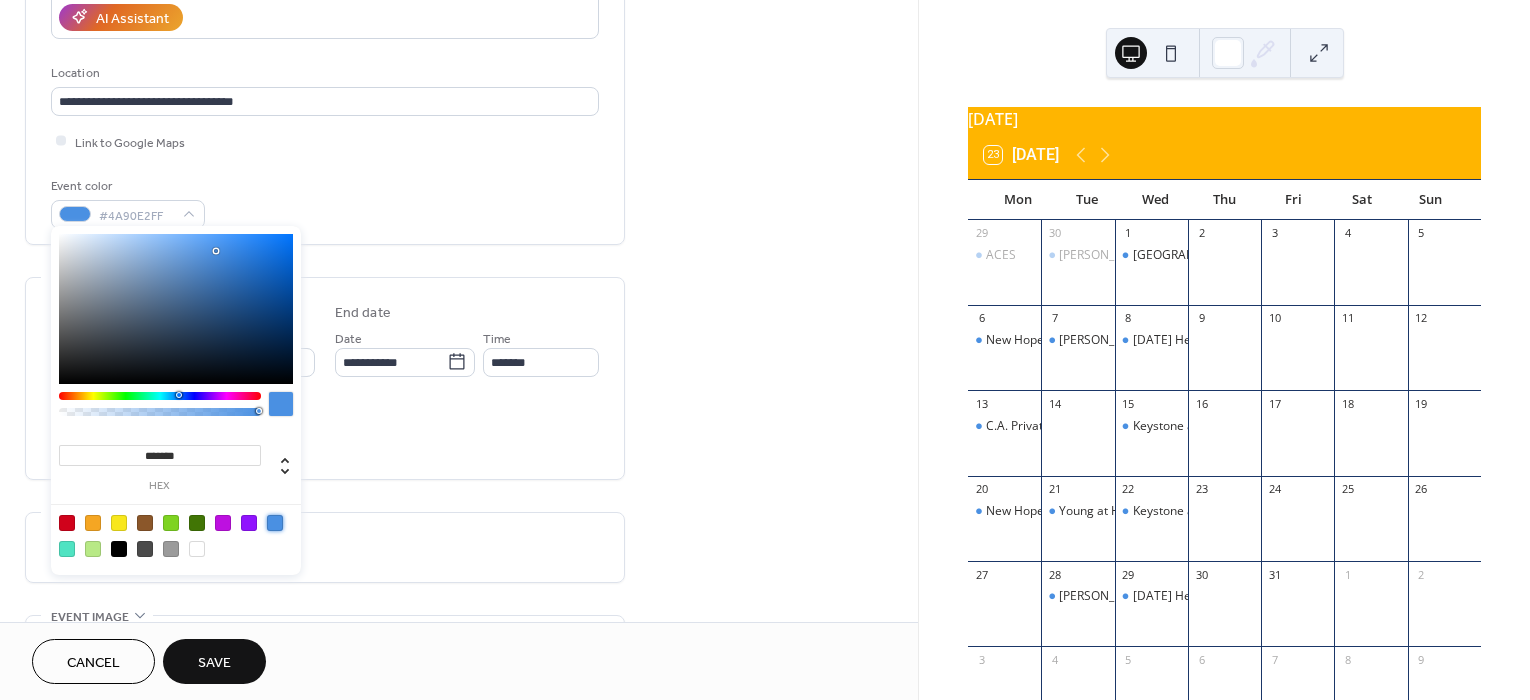 scroll, scrollTop: 400, scrollLeft: 0, axis: vertical 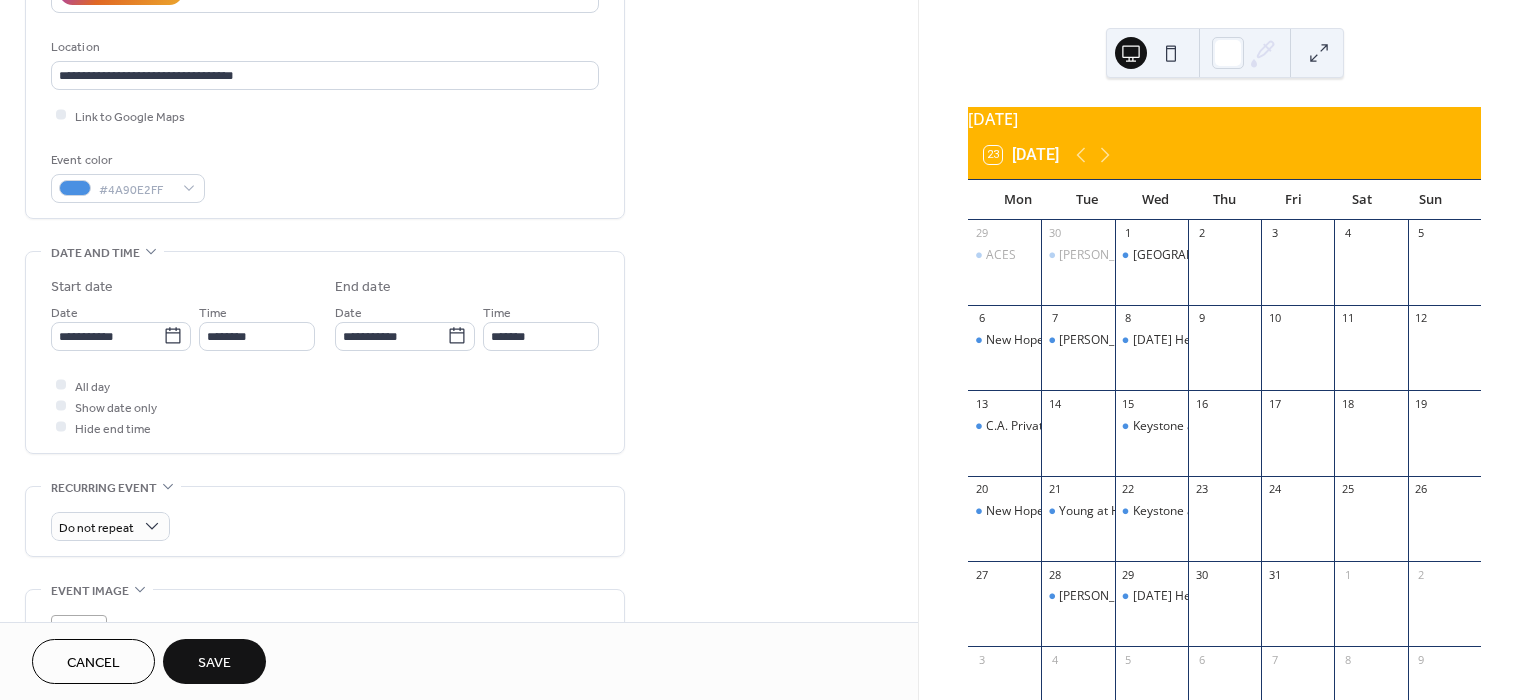 click on "**********" at bounding box center [459, 320] 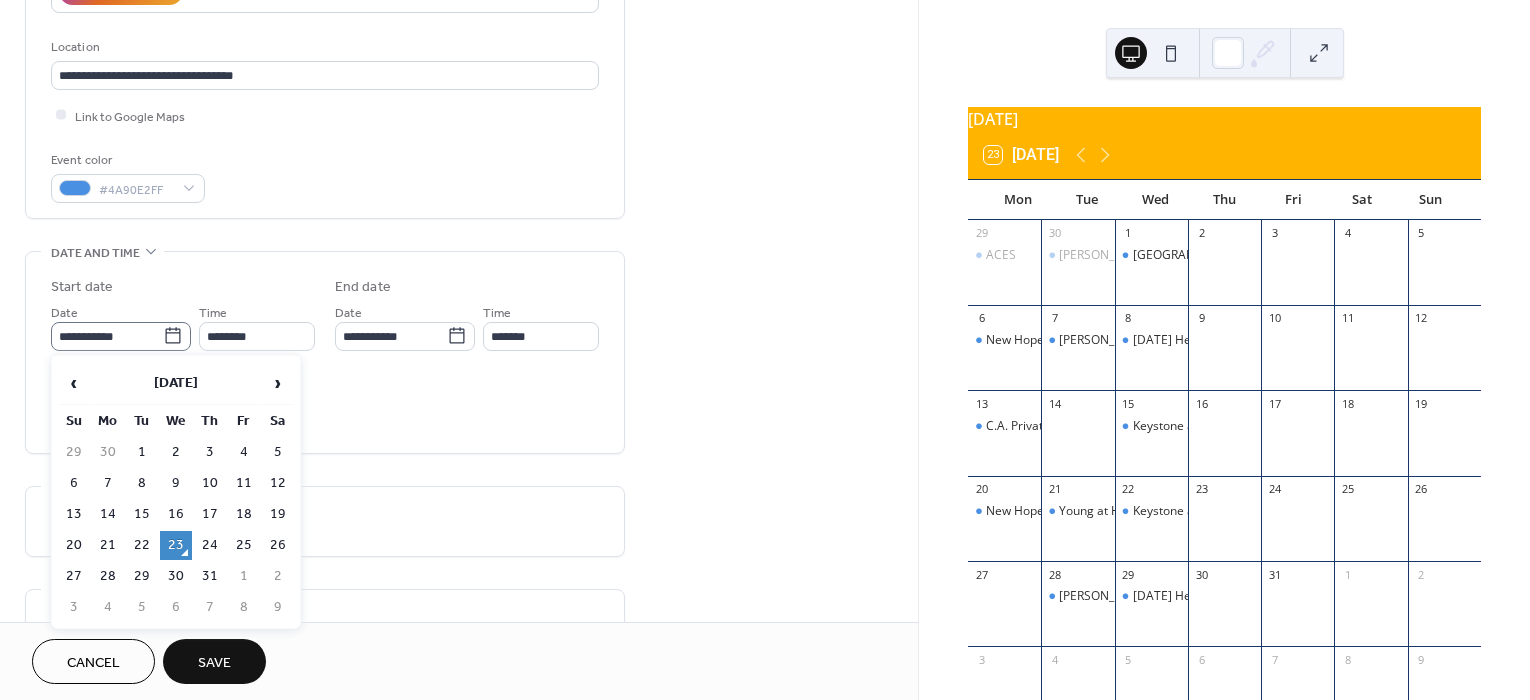 click 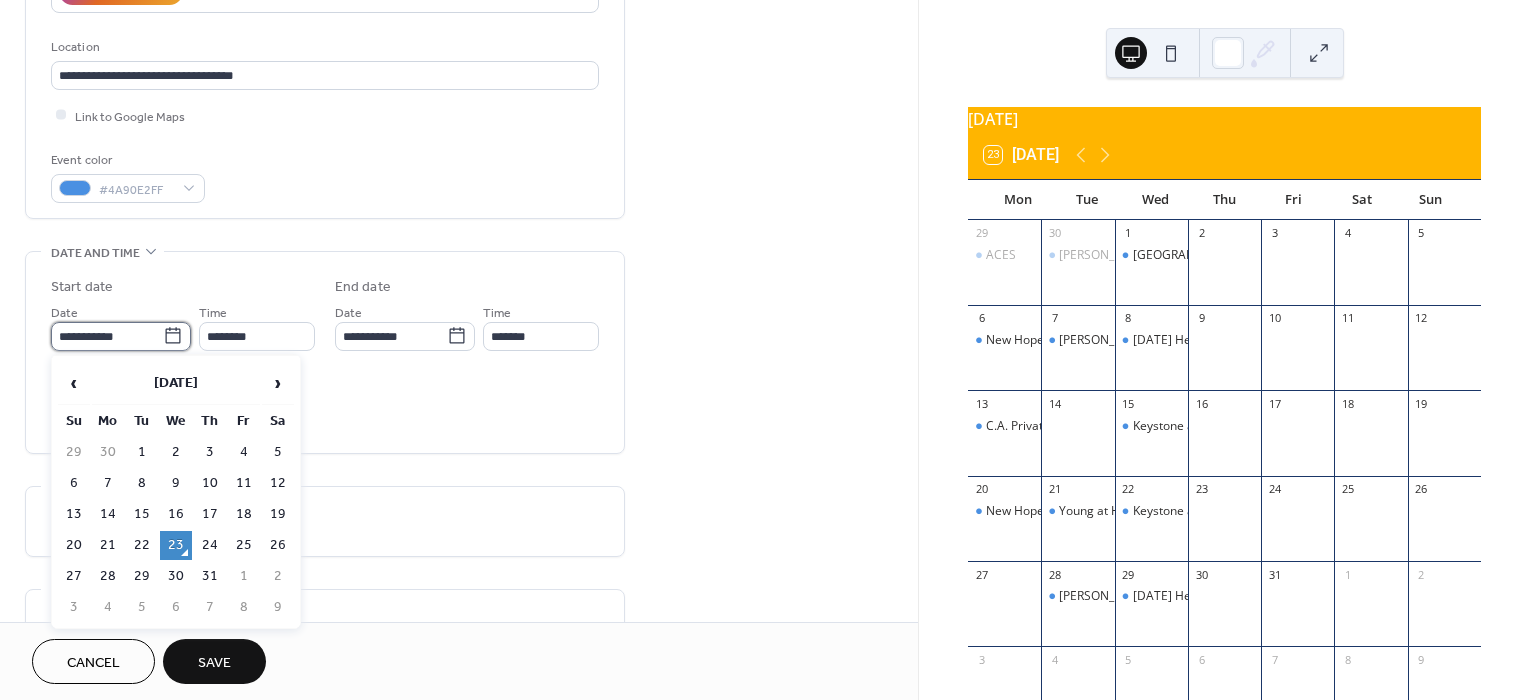 click on "**********" at bounding box center (107, 336) 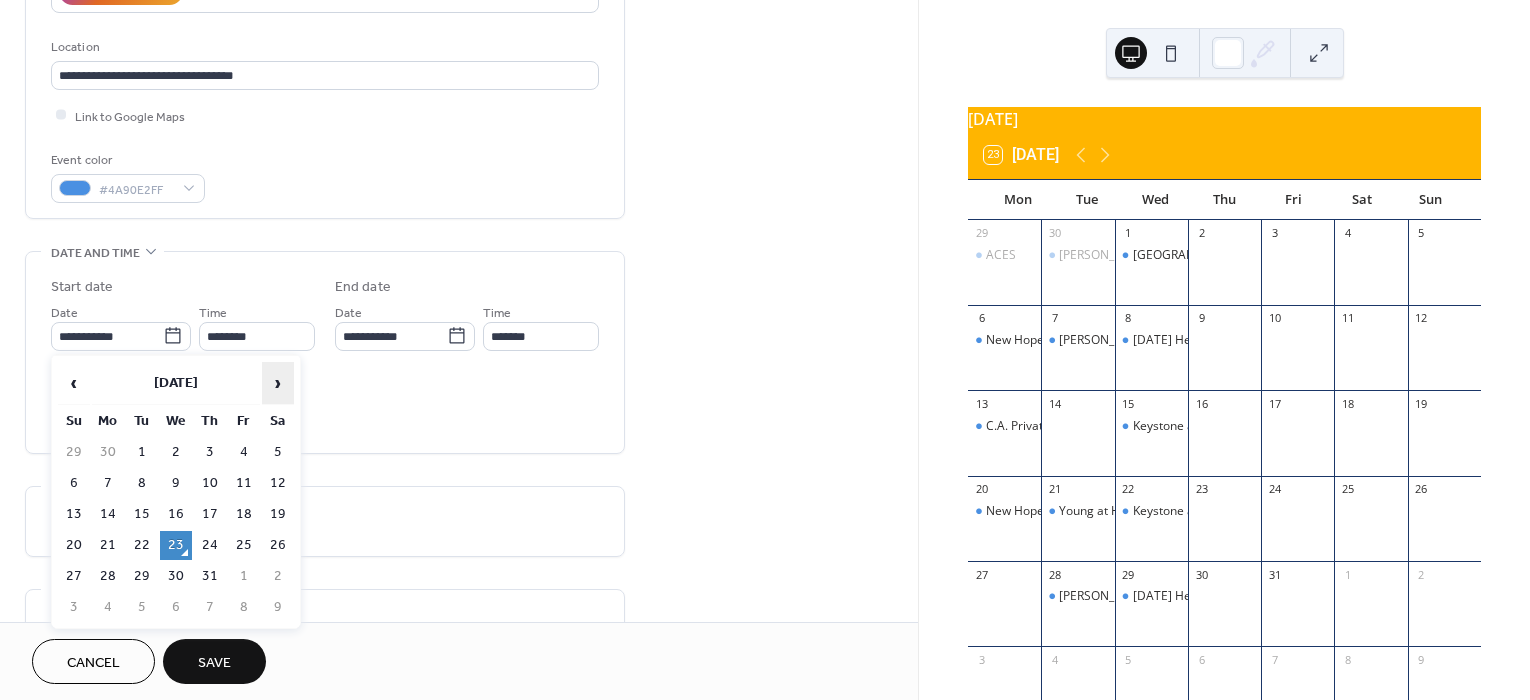 click on "›" at bounding box center (278, 383) 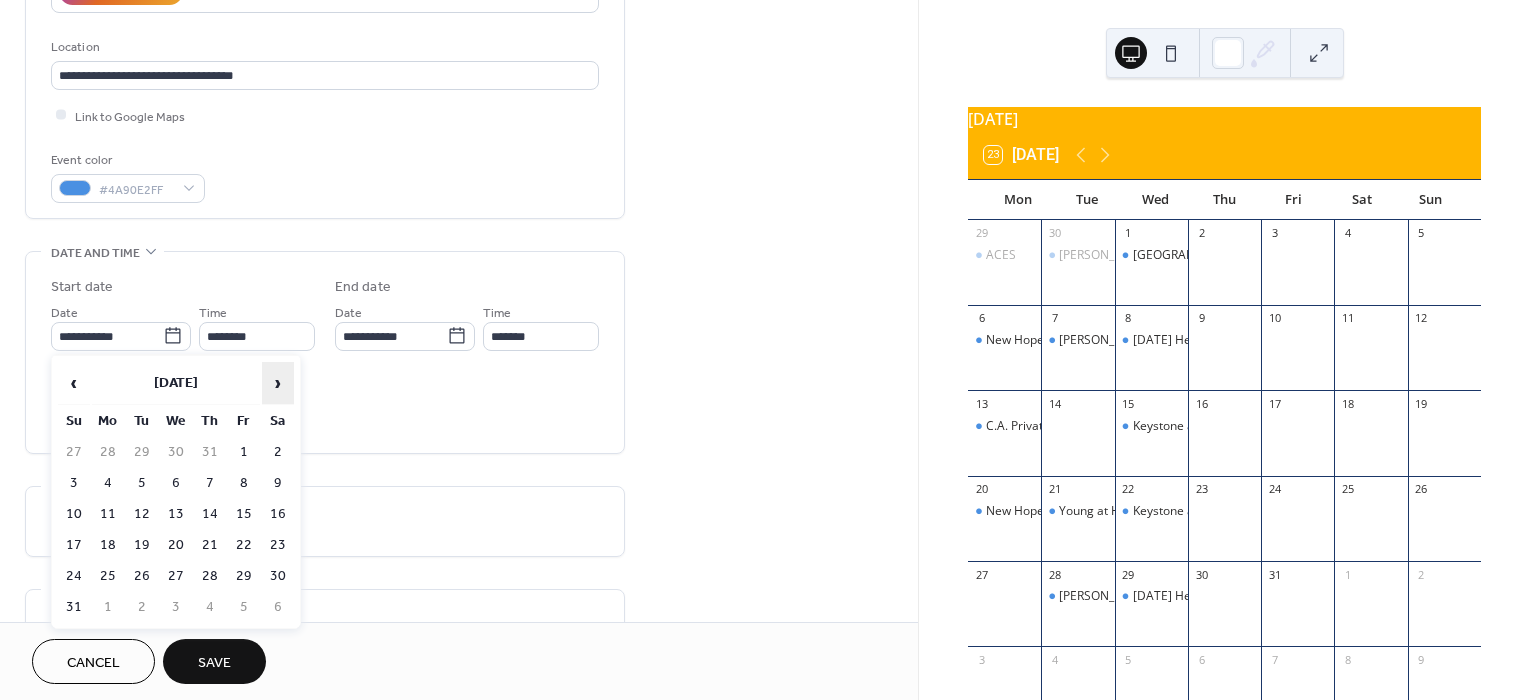 click on "›" at bounding box center [278, 383] 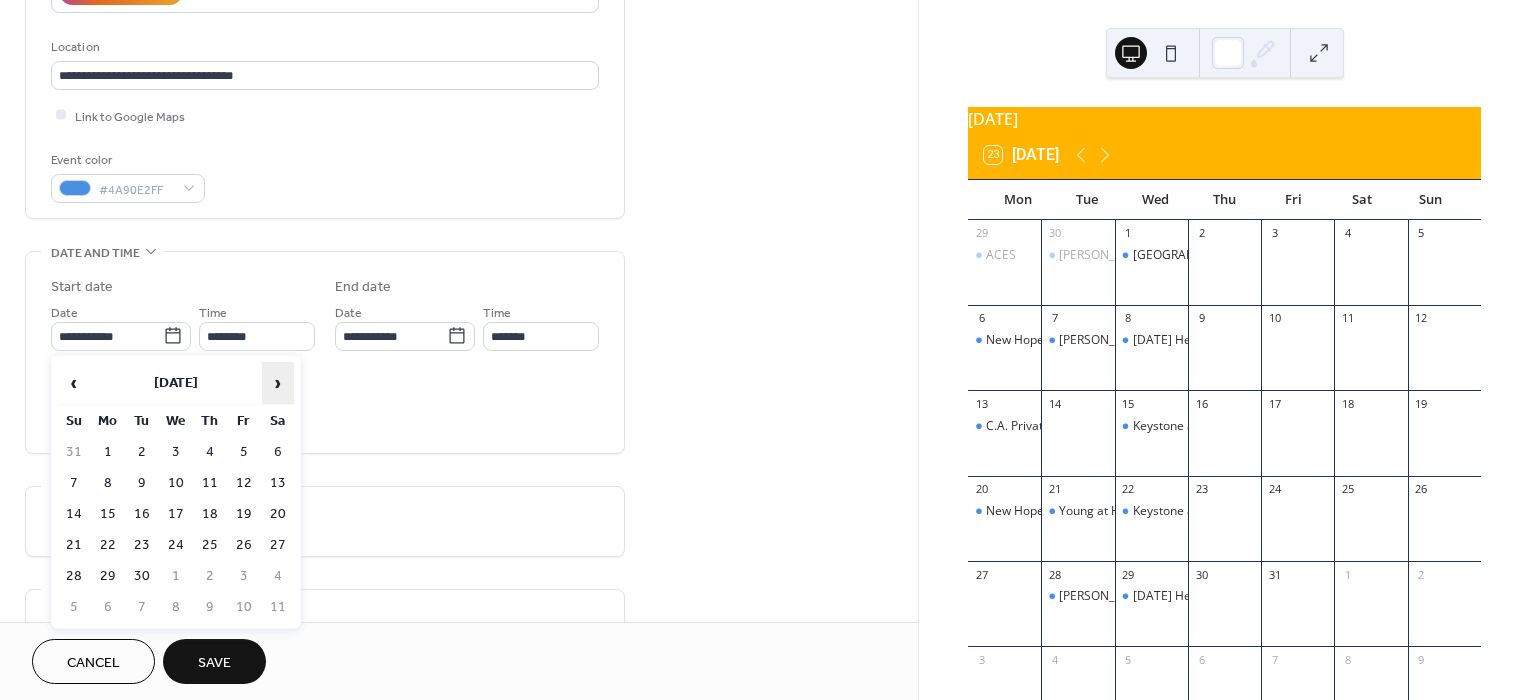 click on "›" at bounding box center [278, 383] 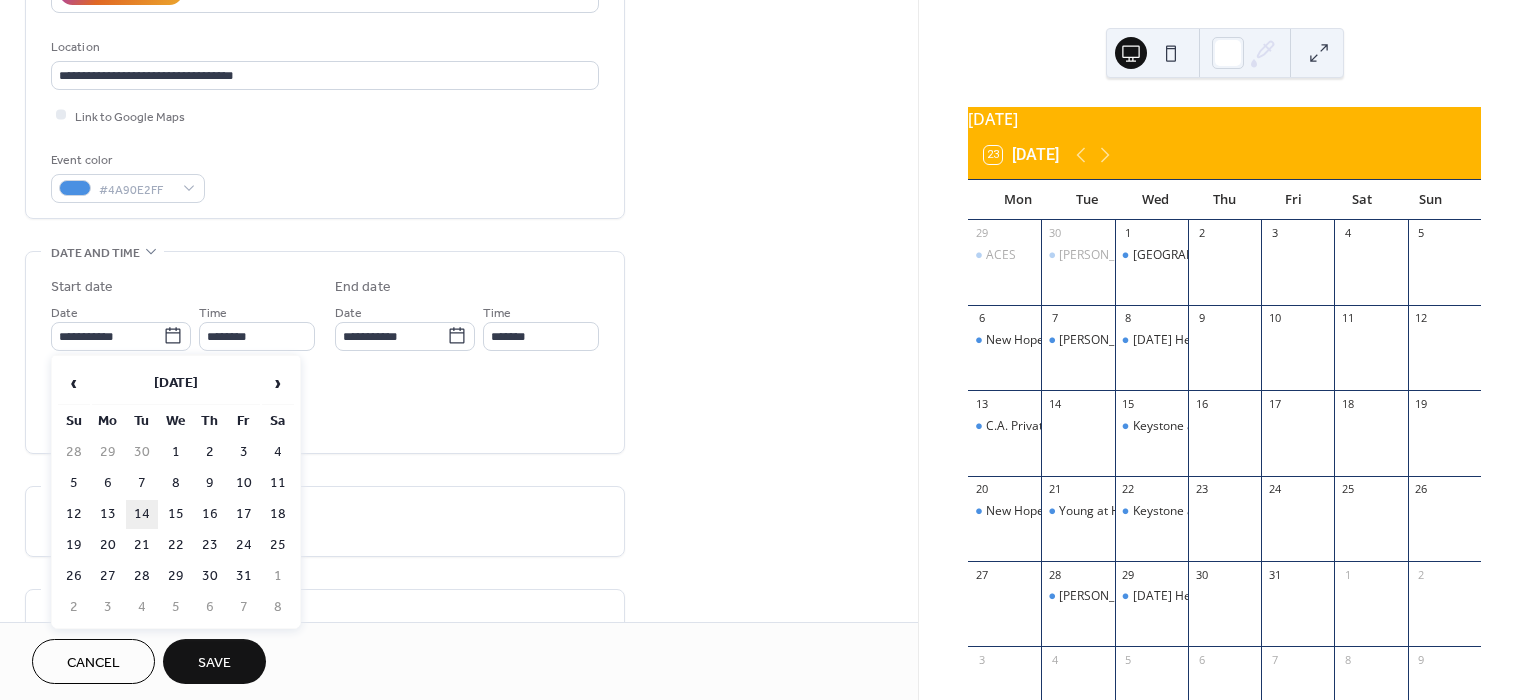 click on "14" at bounding box center (142, 514) 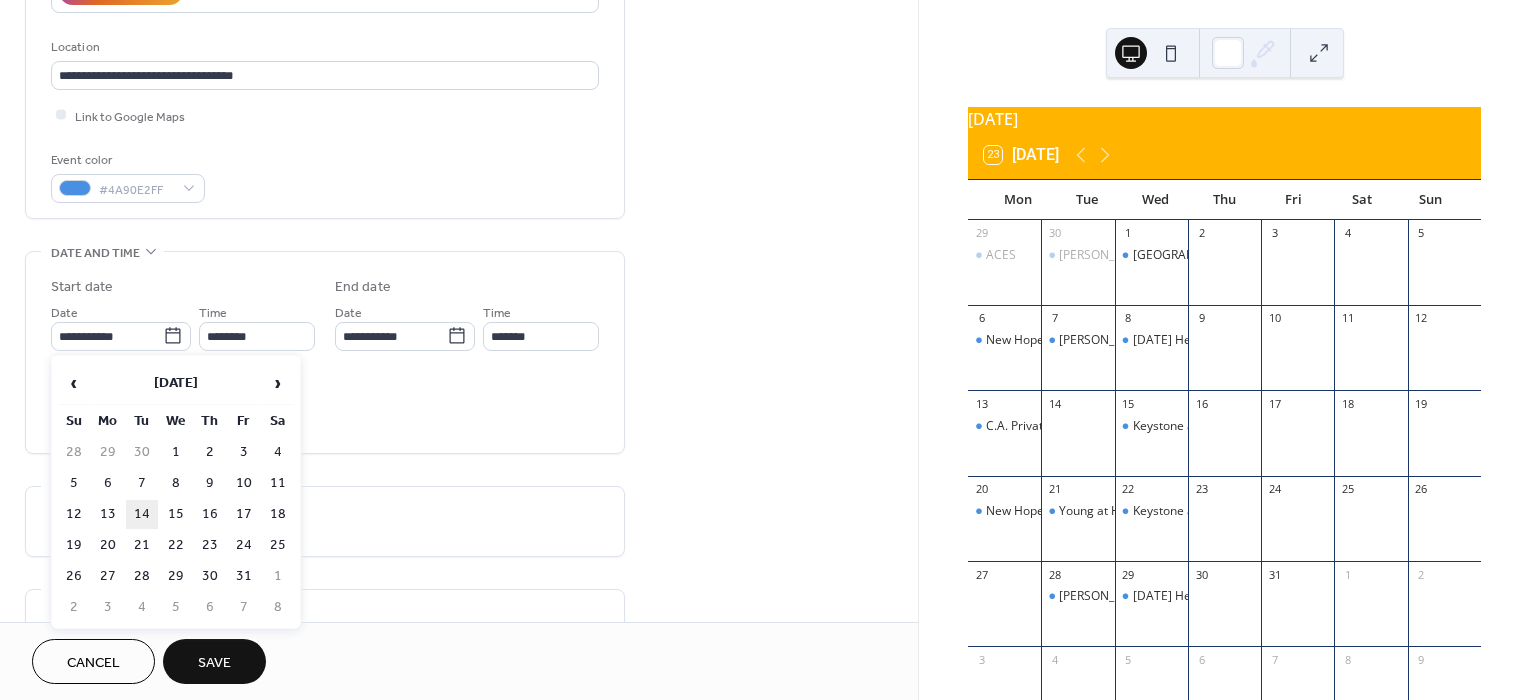 type on "**********" 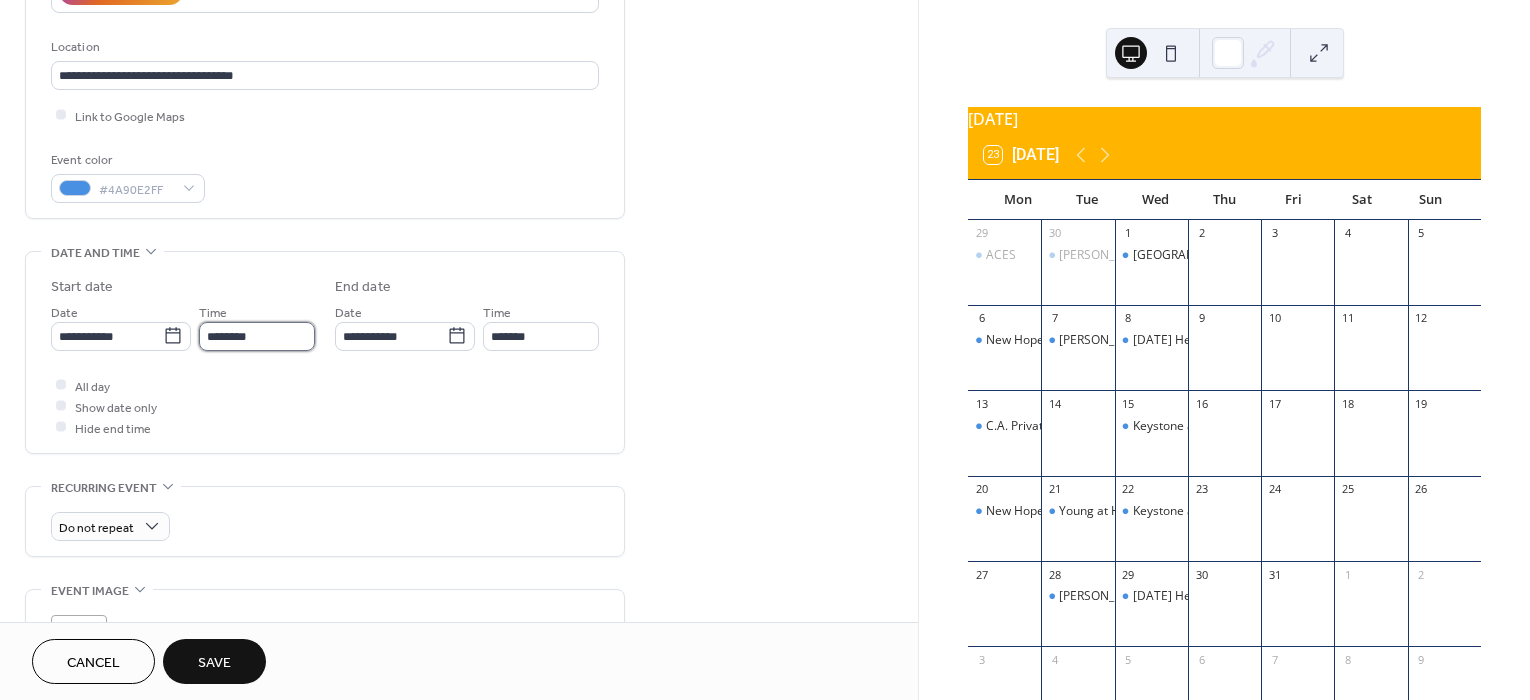 click on "********" at bounding box center (257, 336) 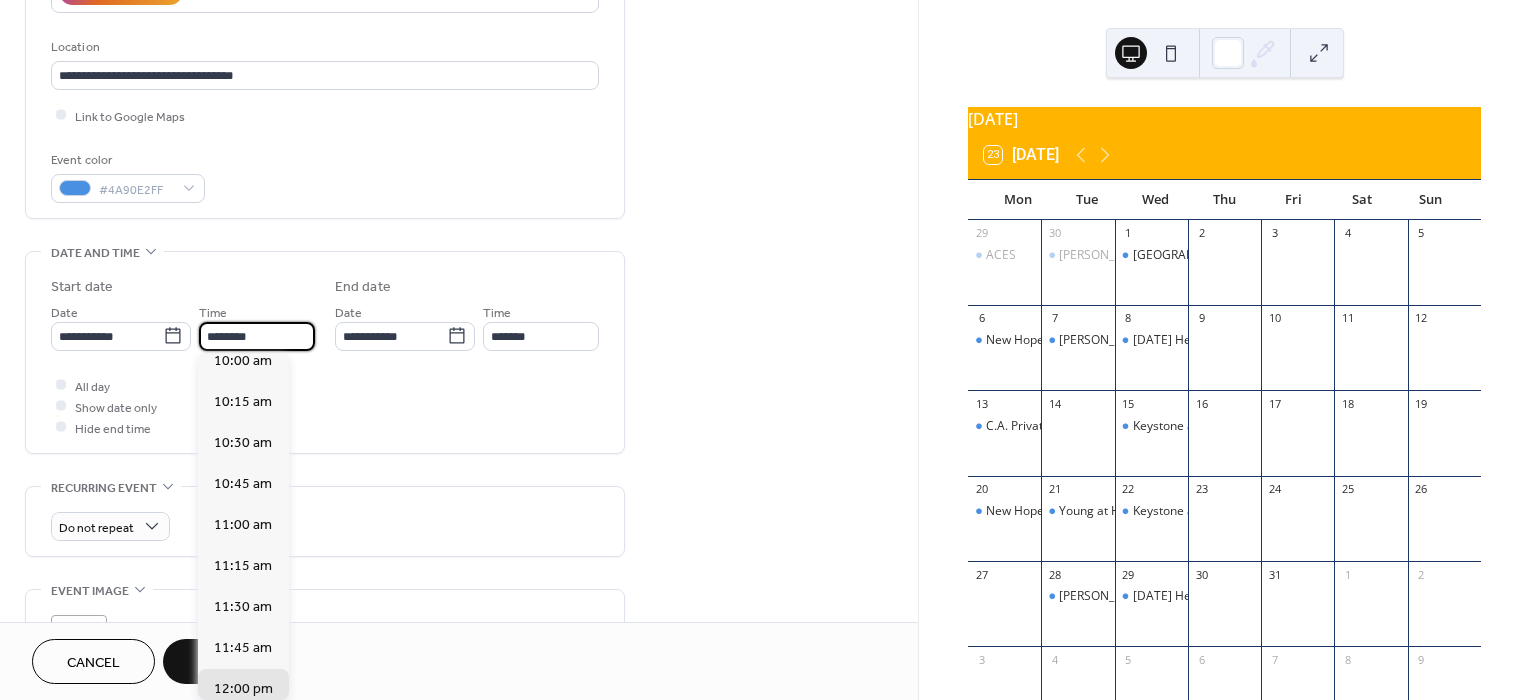scroll, scrollTop: 1645, scrollLeft: 0, axis: vertical 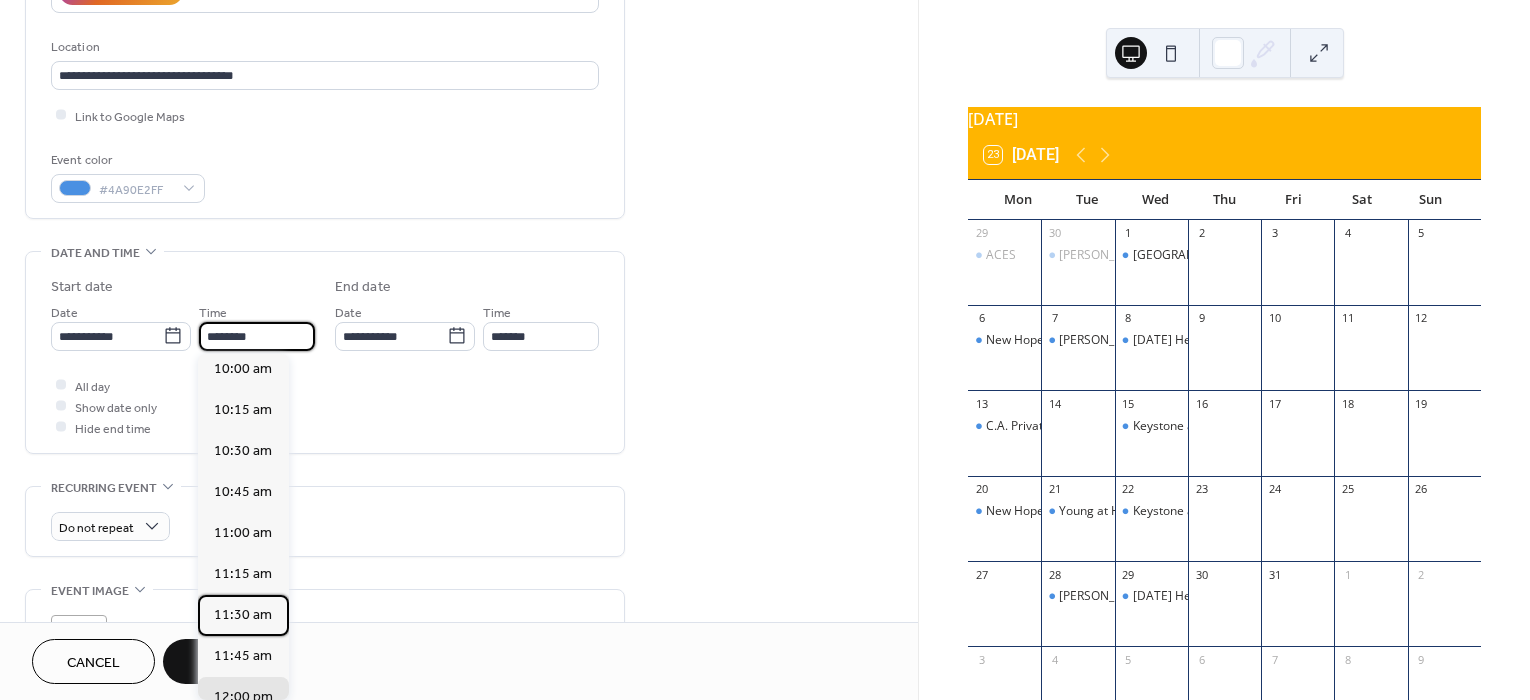 click on "11:30 am" at bounding box center [243, 615] 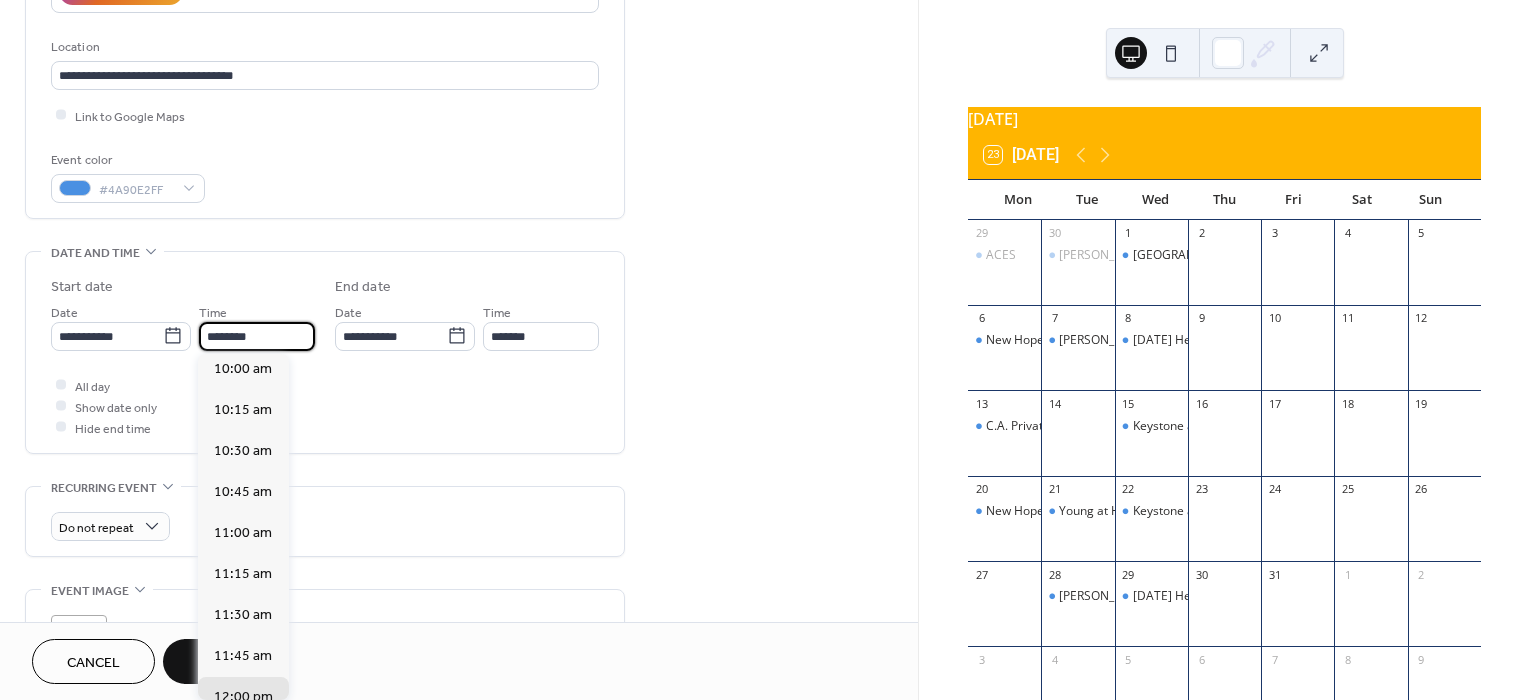 type on "********" 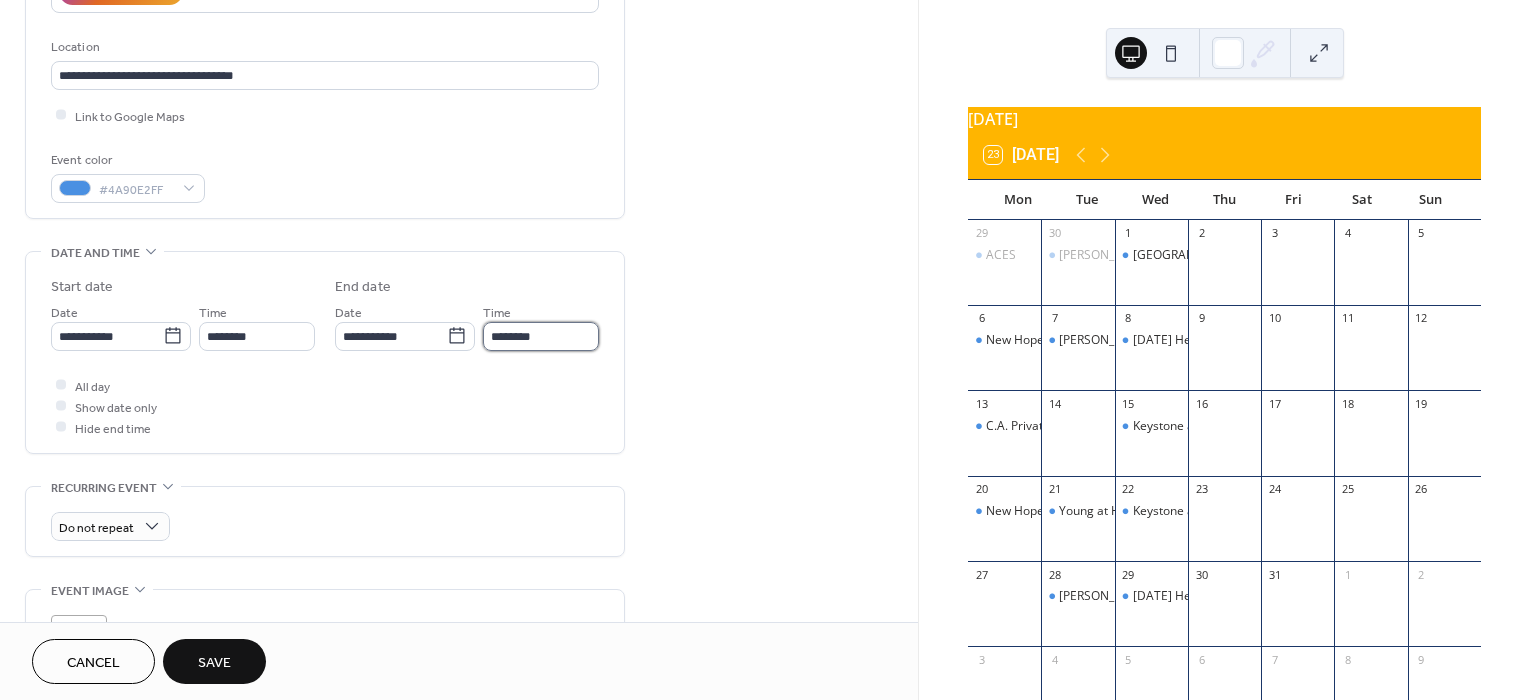 click on "********" at bounding box center (541, 336) 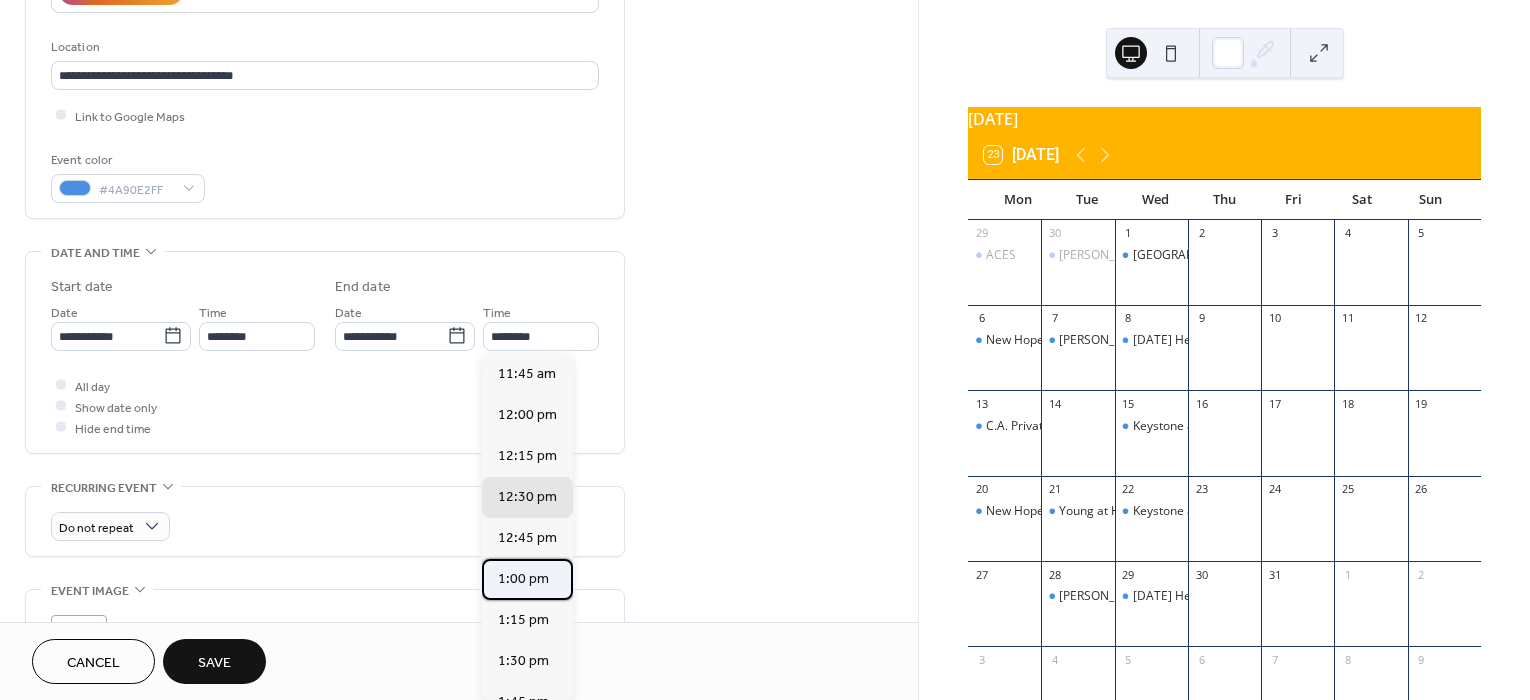 click on "1:00 pm" at bounding box center (523, 579) 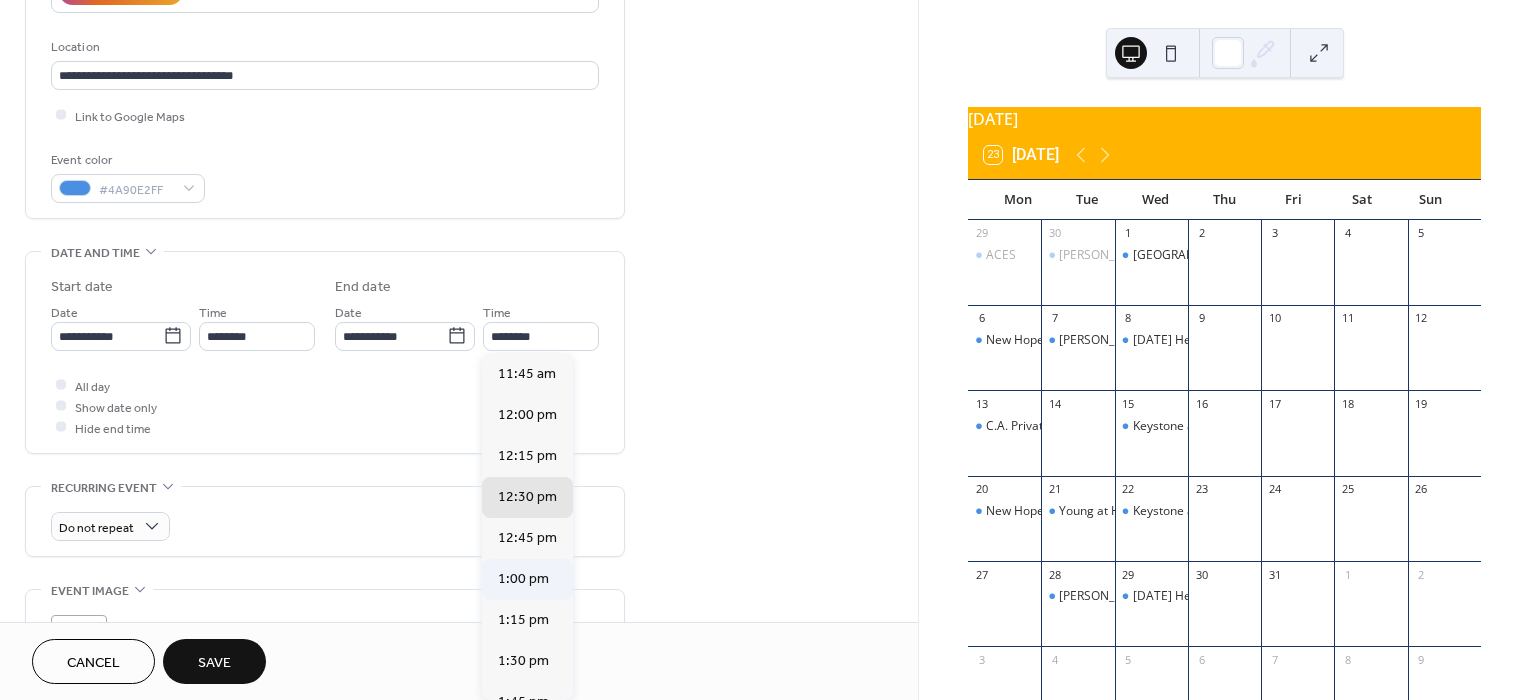 type on "*******" 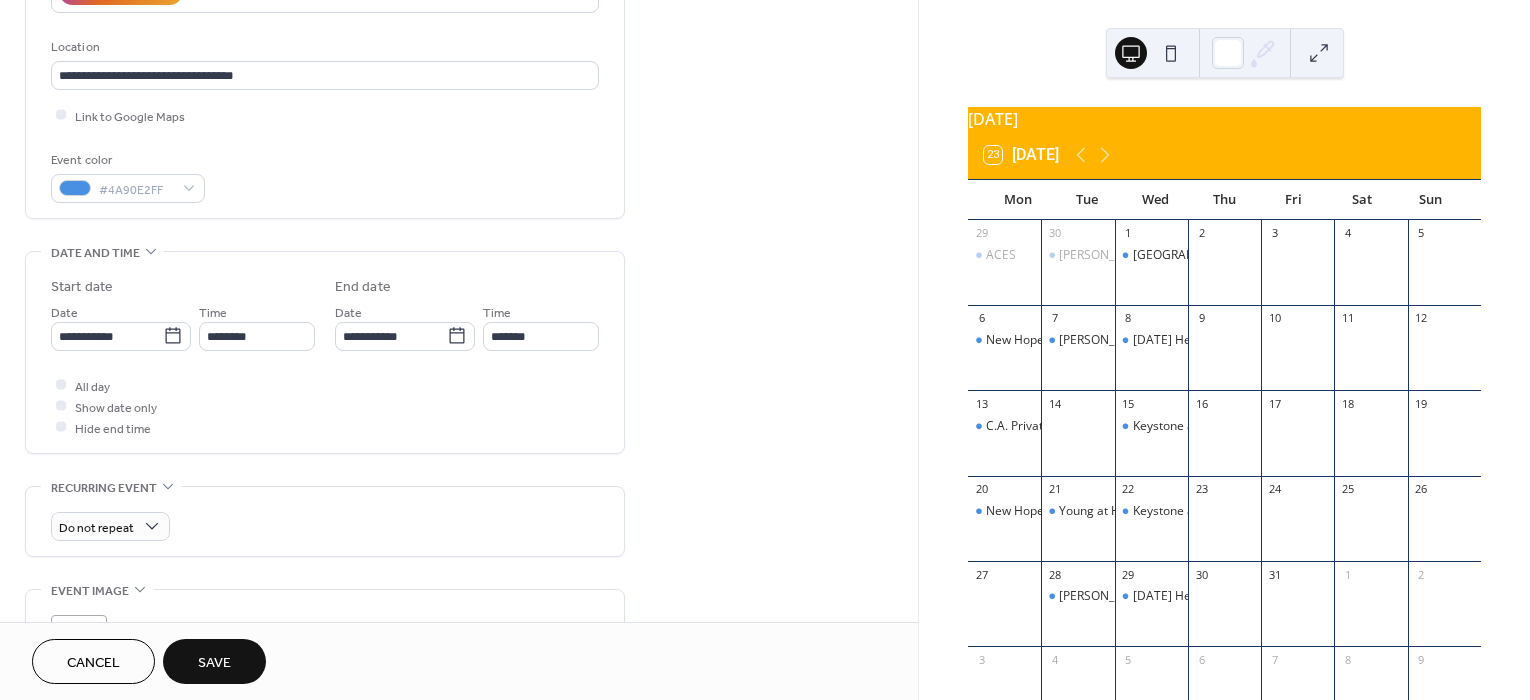 click on "**********" at bounding box center (459, 320) 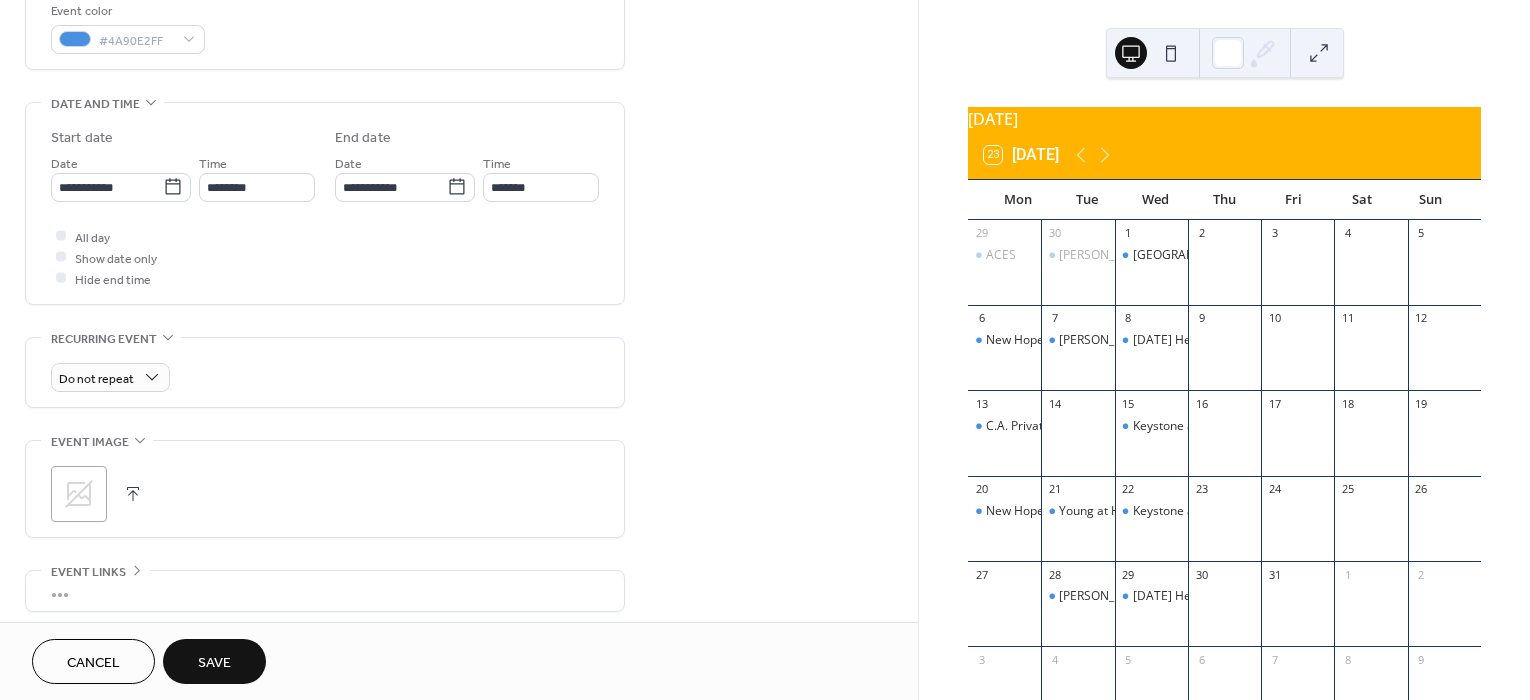 scroll, scrollTop: 600, scrollLeft: 0, axis: vertical 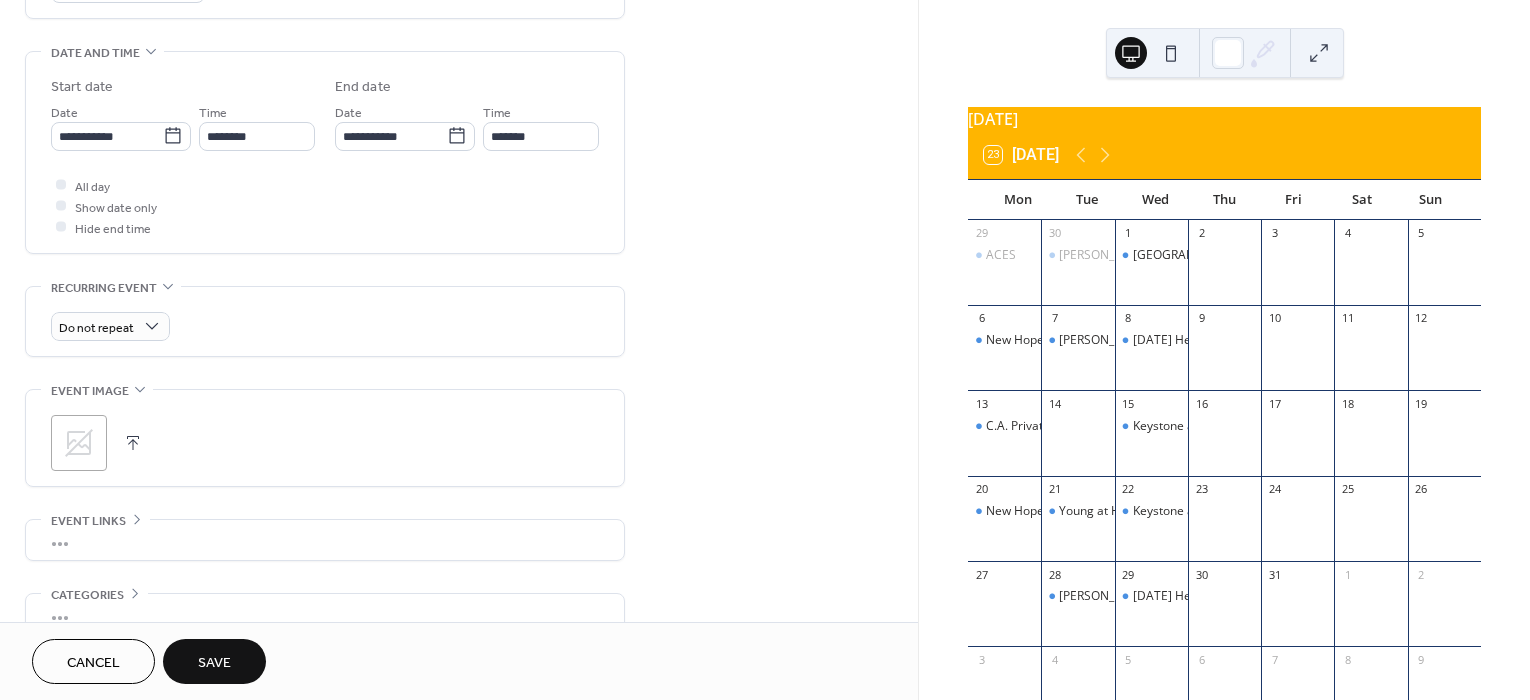 click on "Save" at bounding box center [214, 661] 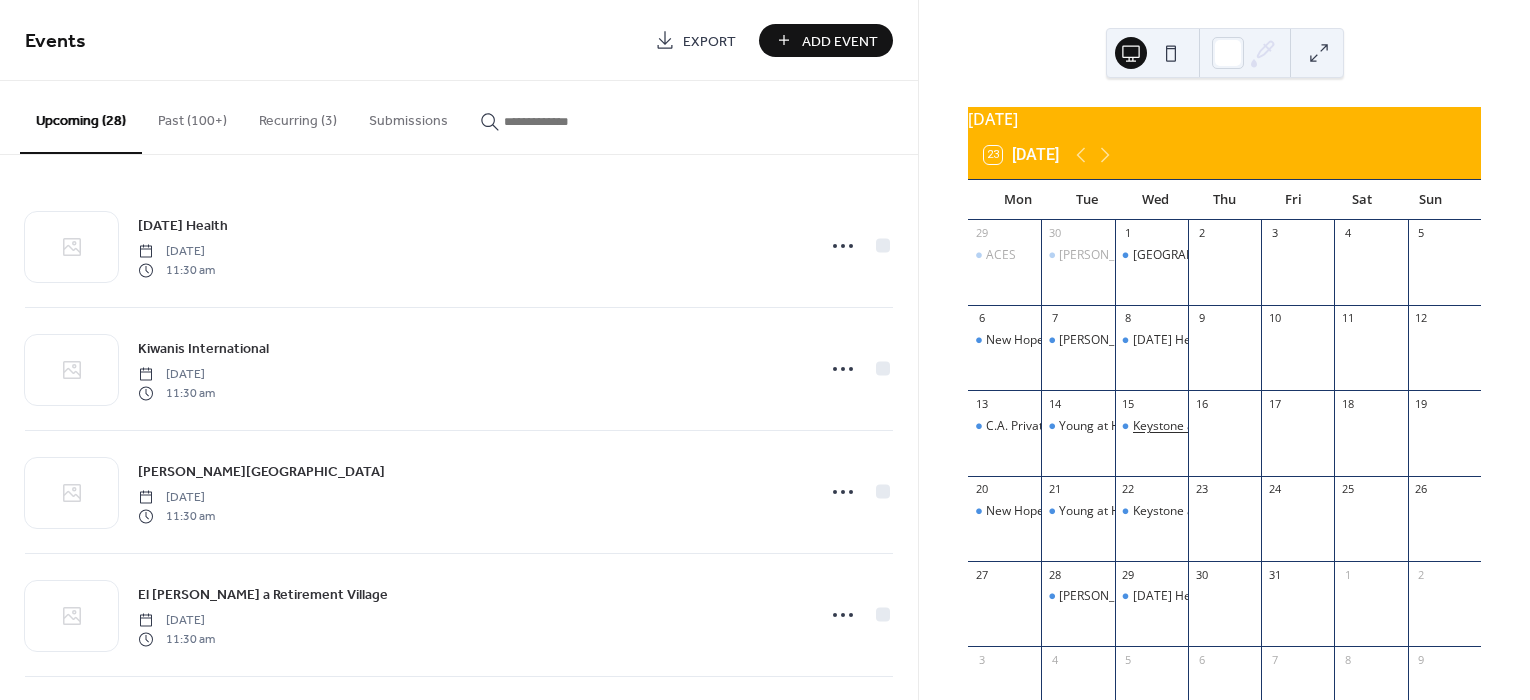 click on "Keystone at the Crossing" at bounding box center (1202, 426) 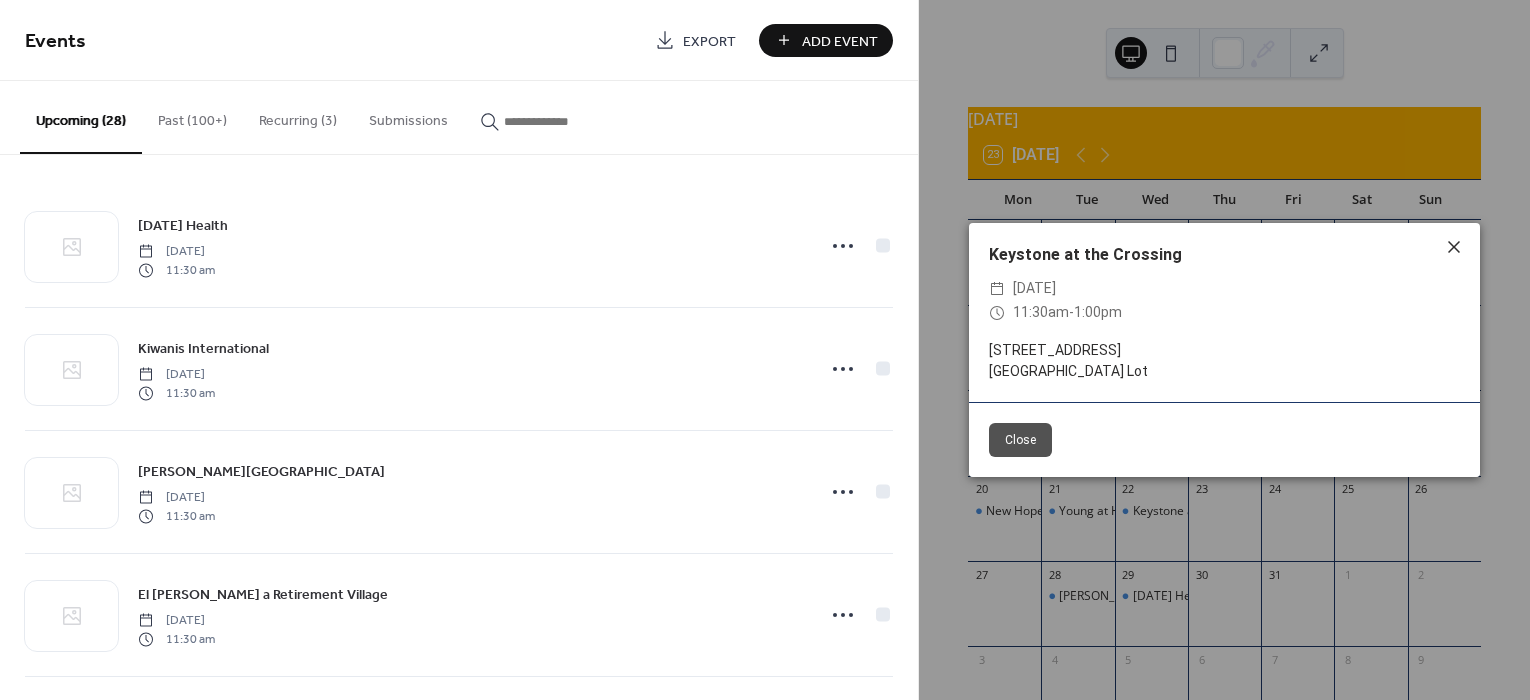 click 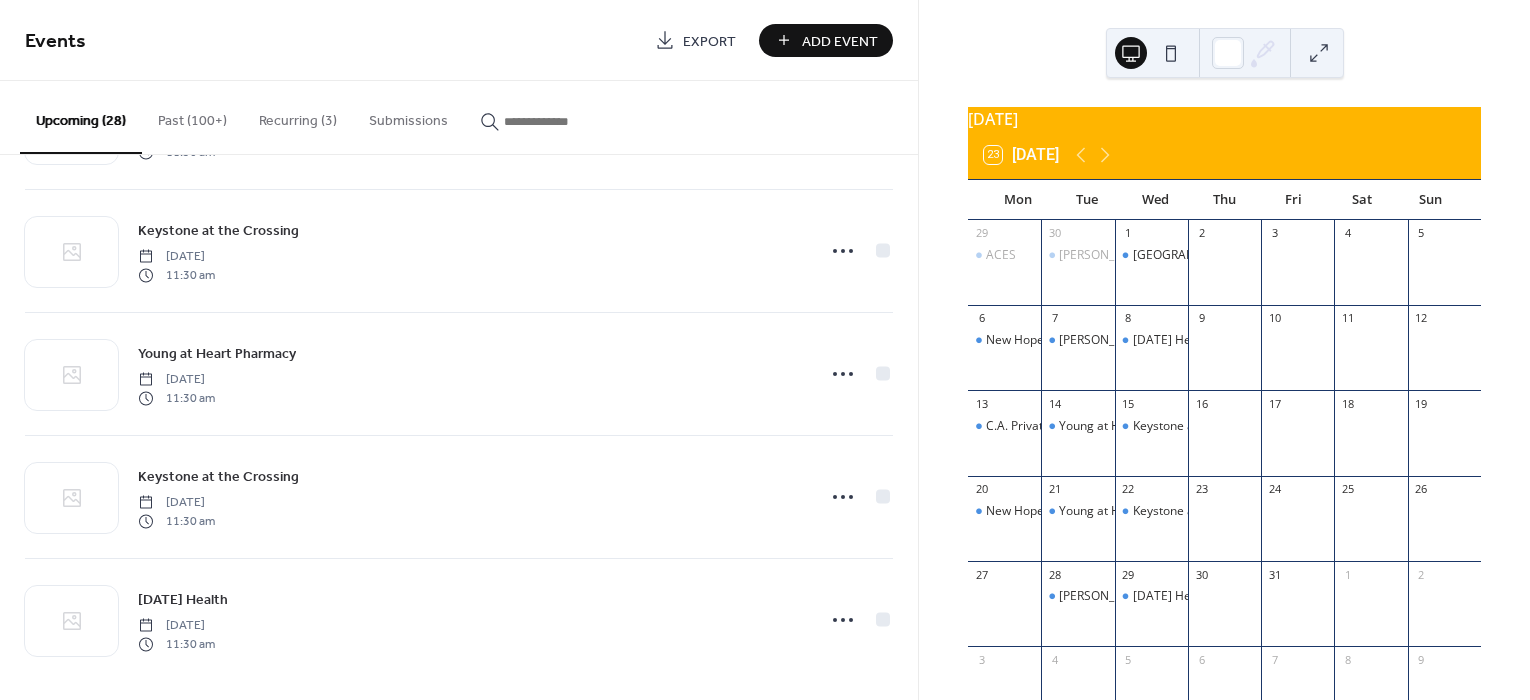 scroll, scrollTop: 2953, scrollLeft: 0, axis: vertical 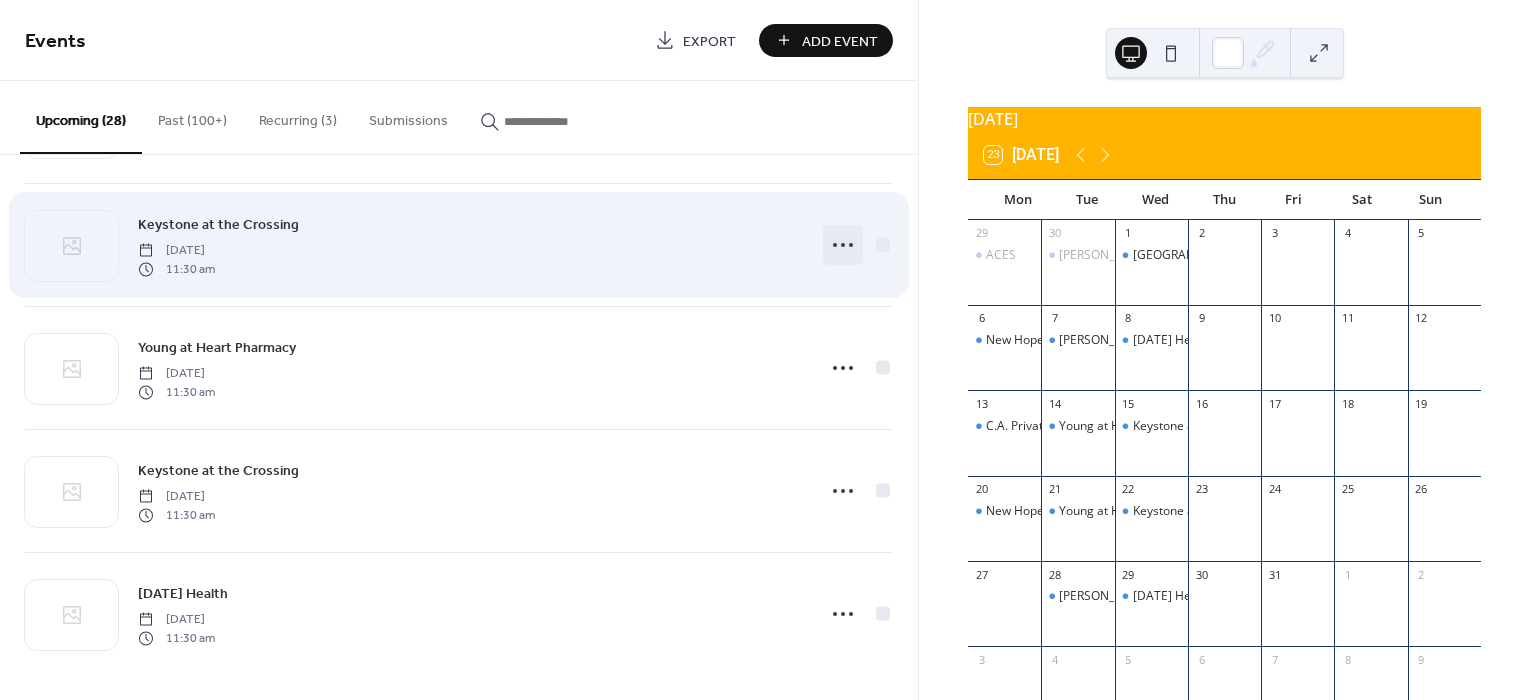 click 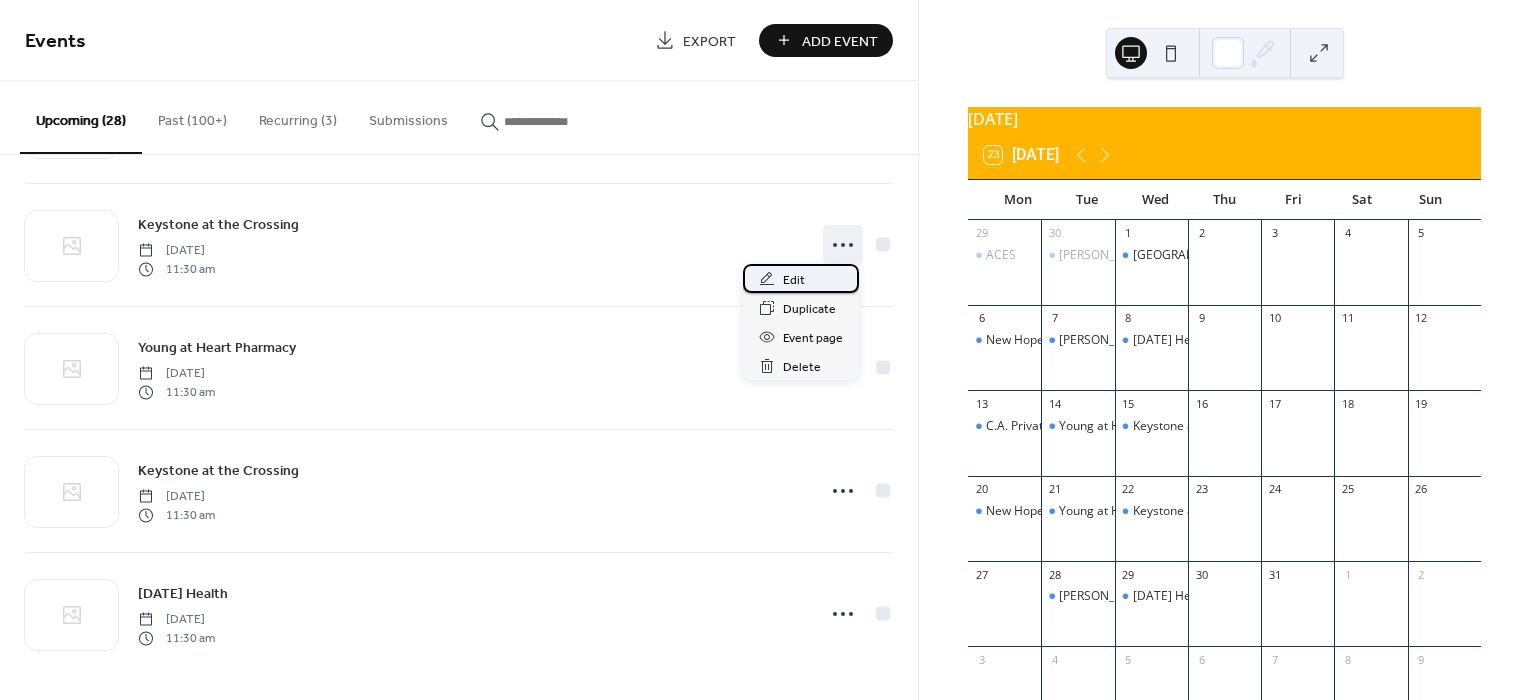 click on "Edit" at bounding box center (794, 280) 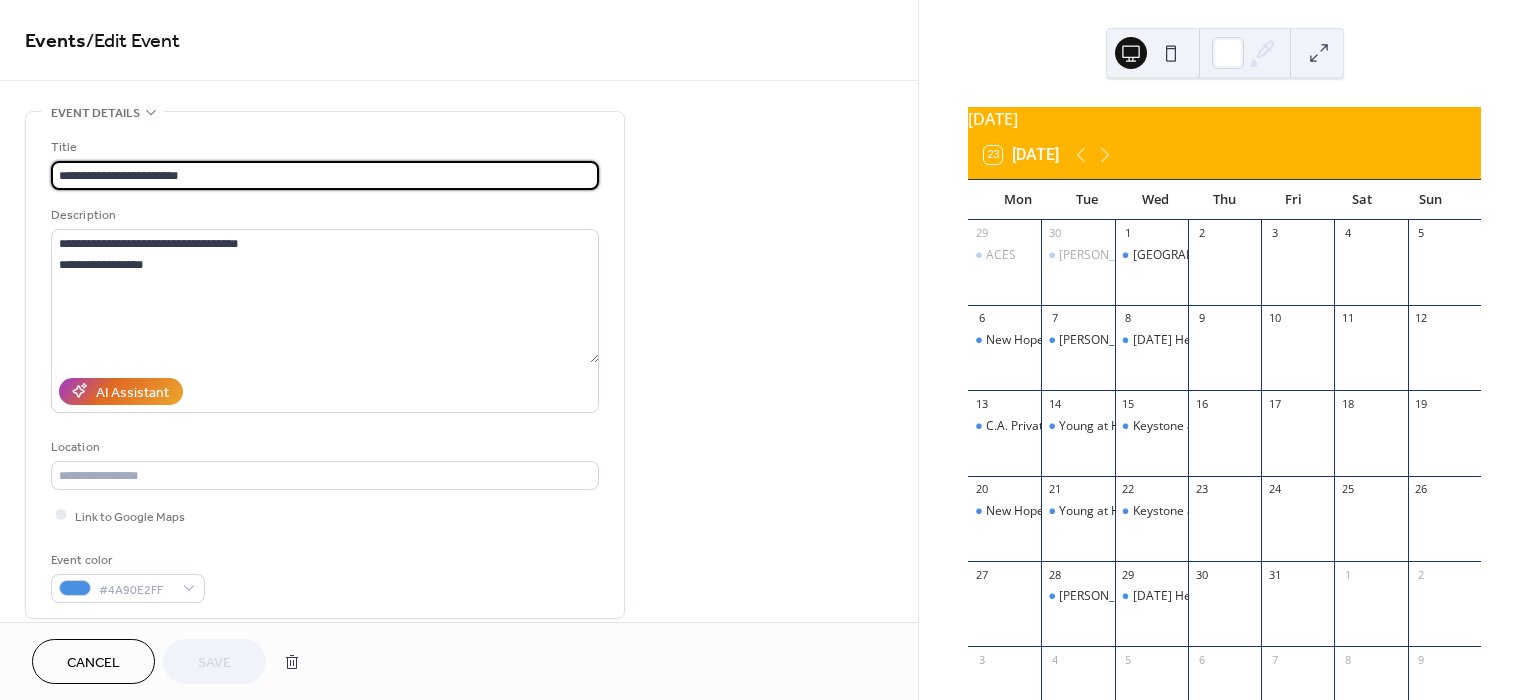 drag, startPoint x: 221, startPoint y: 174, endPoint x: -41, endPoint y: 173, distance: 262.00192 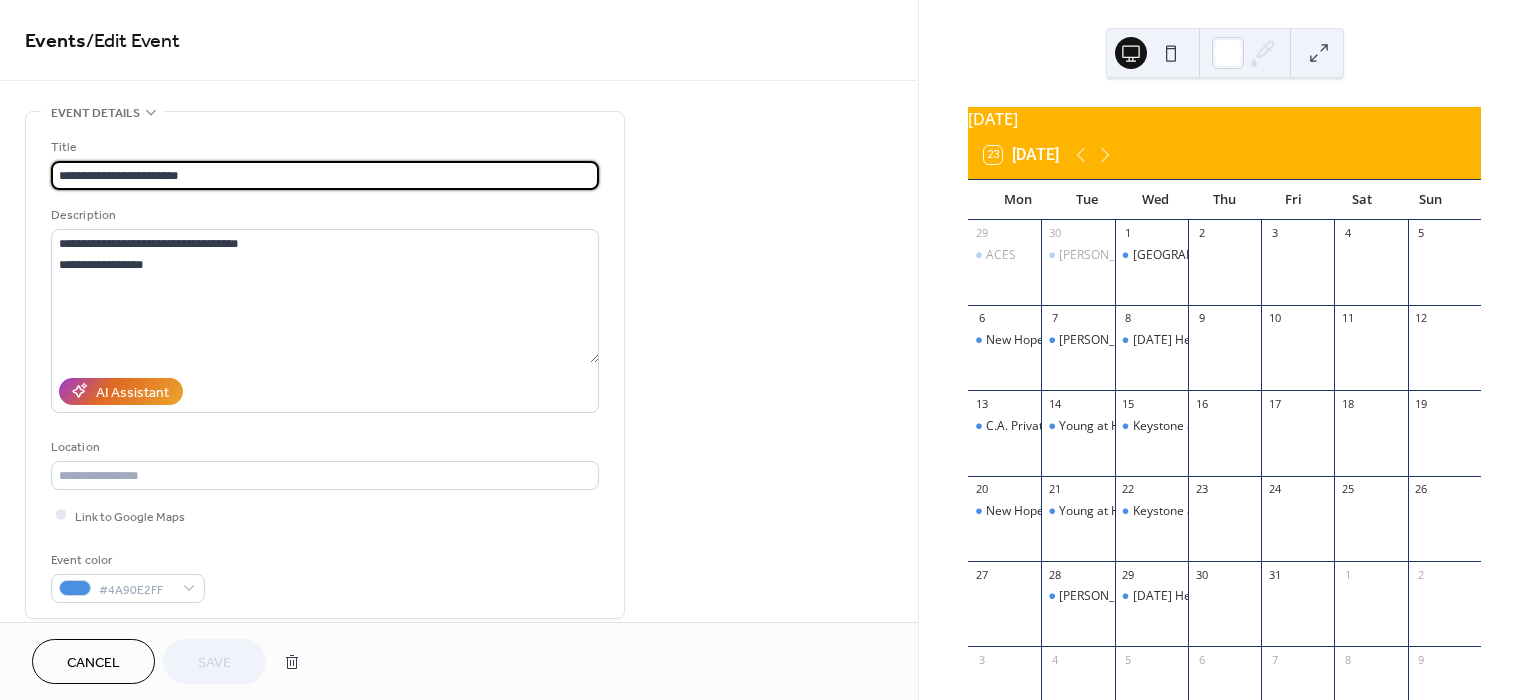 click on "**********" at bounding box center [765, 350] 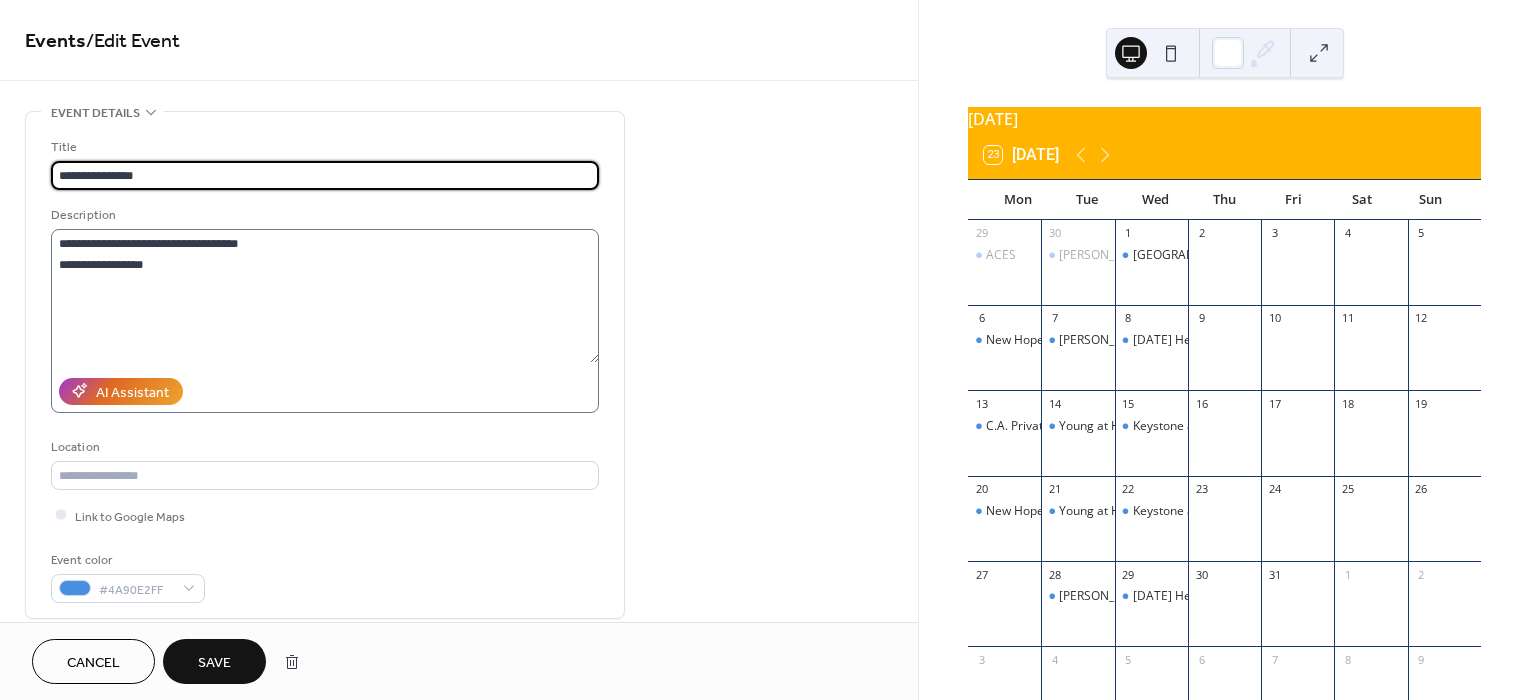 type on "**********" 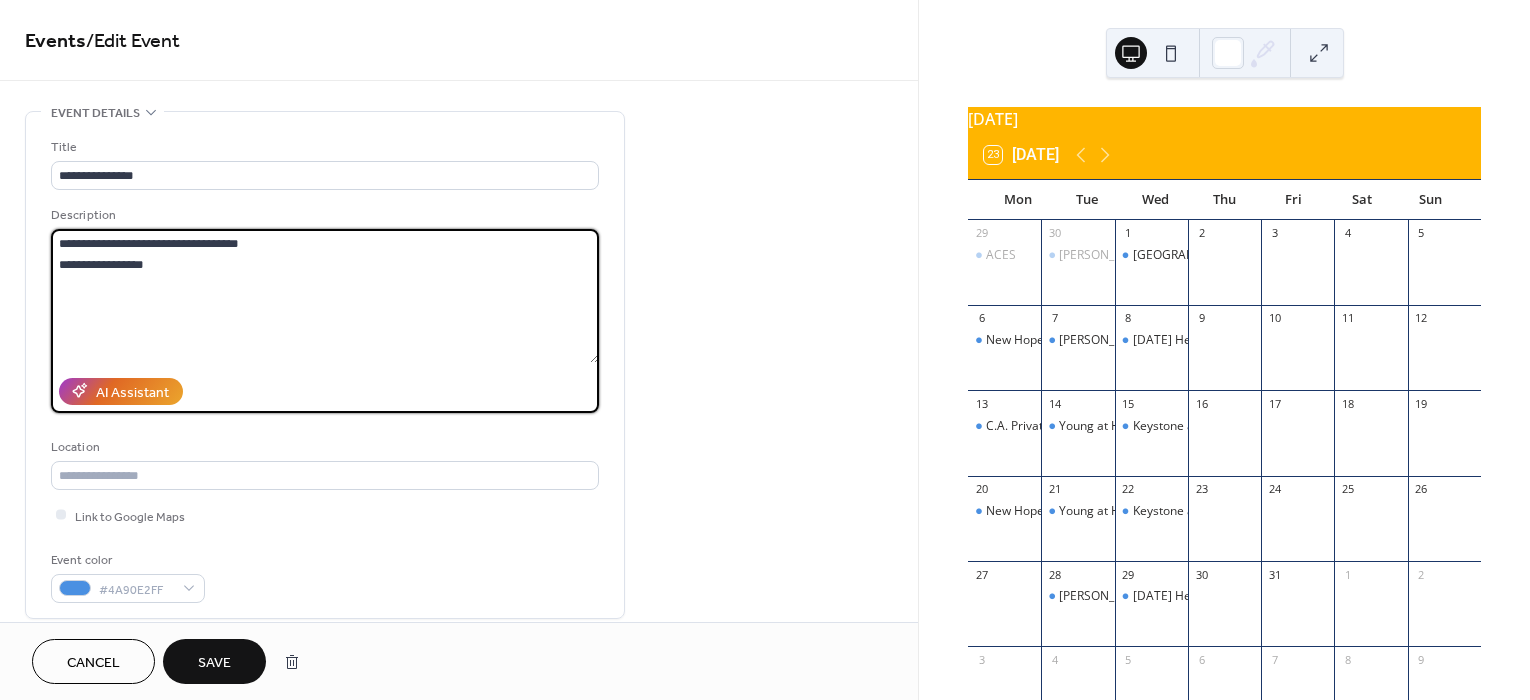 drag, startPoint x: 160, startPoint y: 268, endPoint x: 1, endPoint y: 231, distance: 163.24828 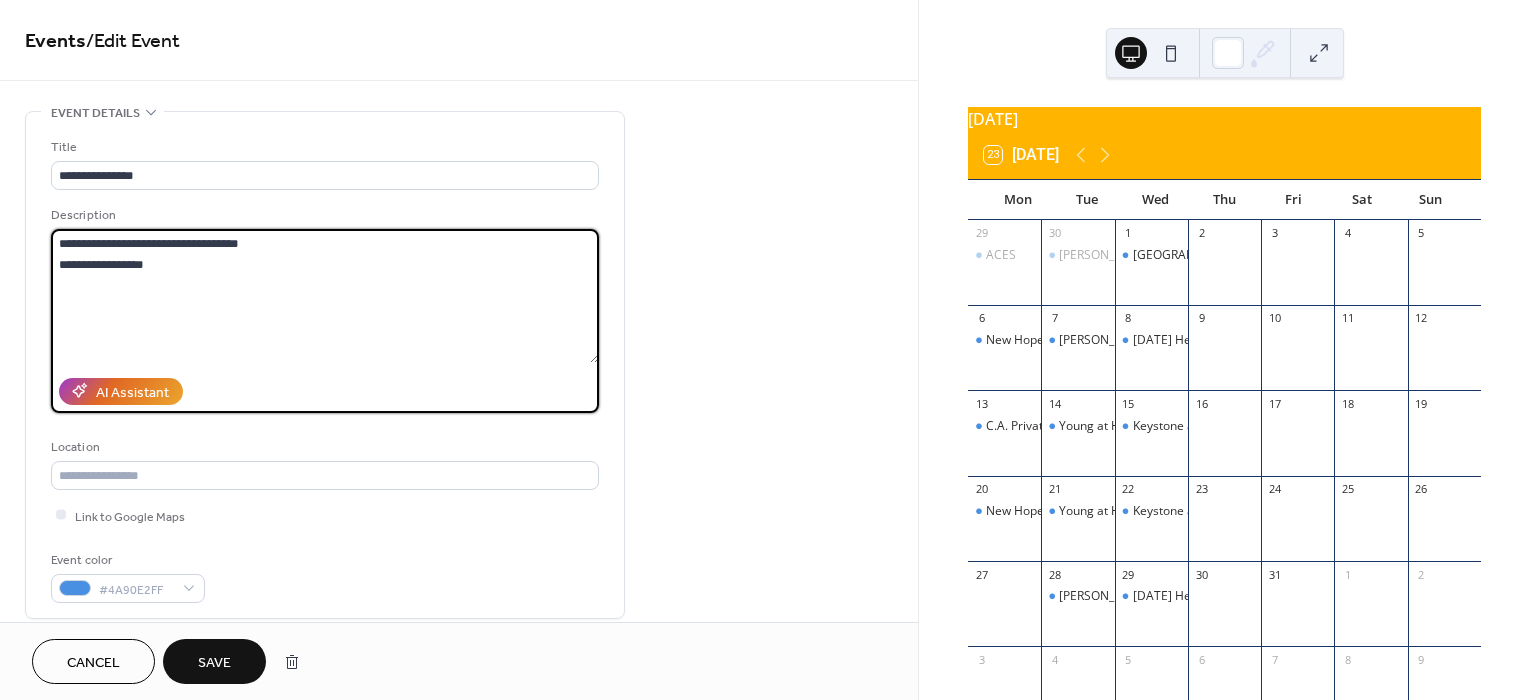 click on "**********" at bounding box center (459, 720) 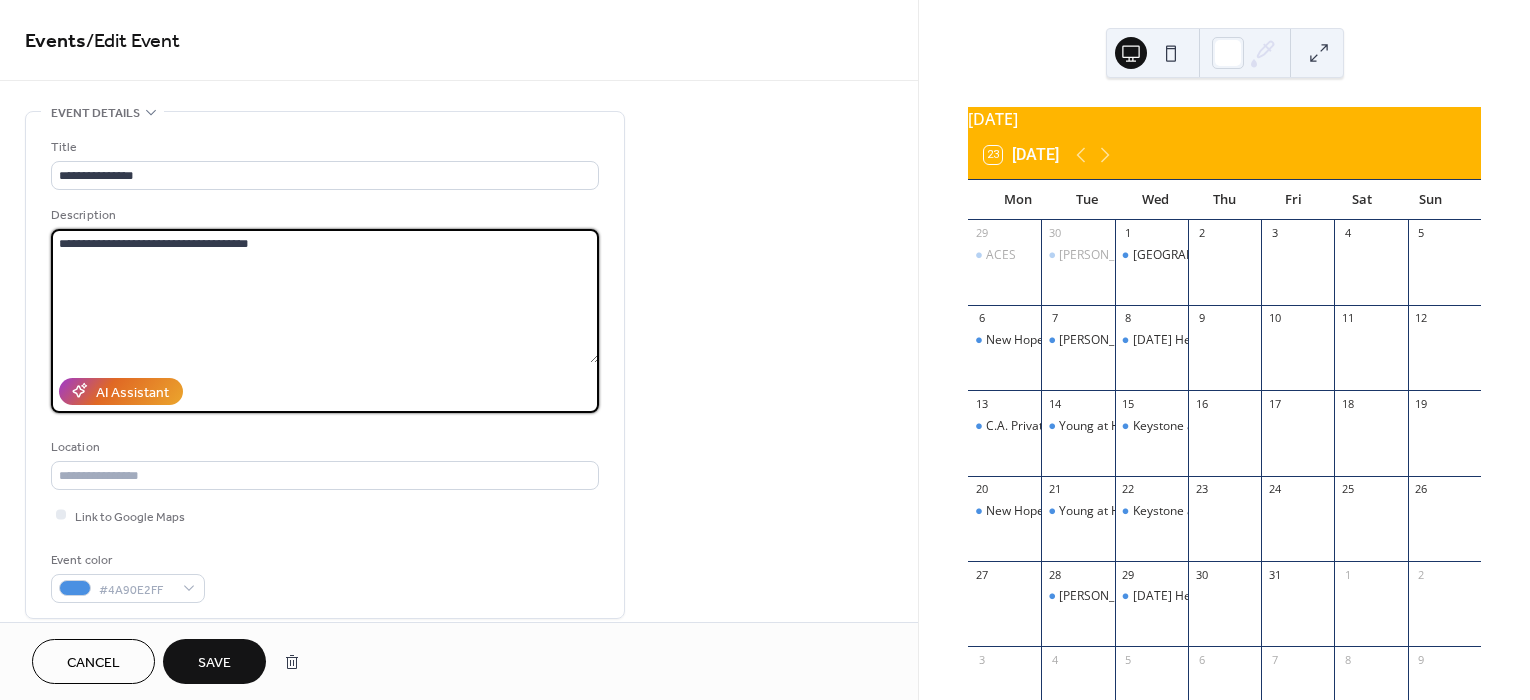 drag, startPoint x: 285, startPoint y: 243, endPoint x: 57, endPoint y: 244, distance: 228.0022 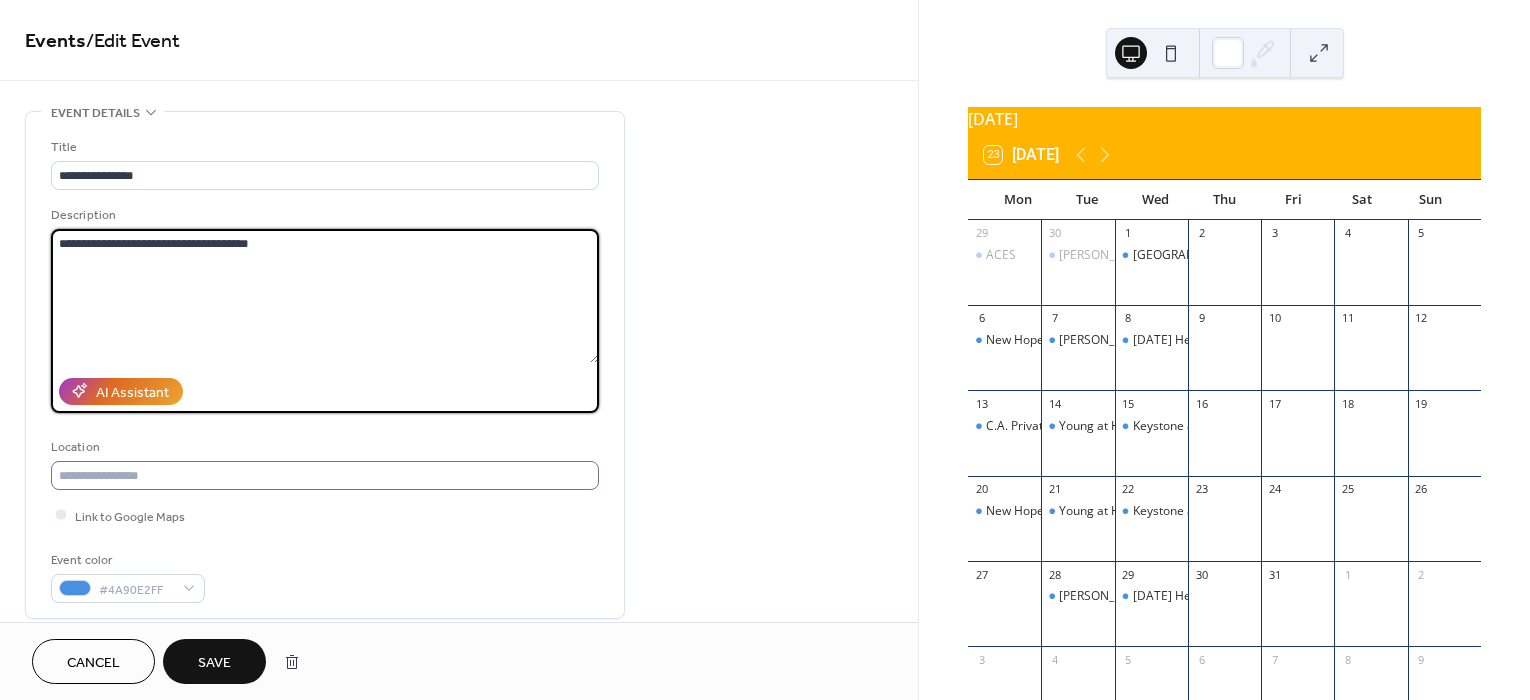 type on "**********" 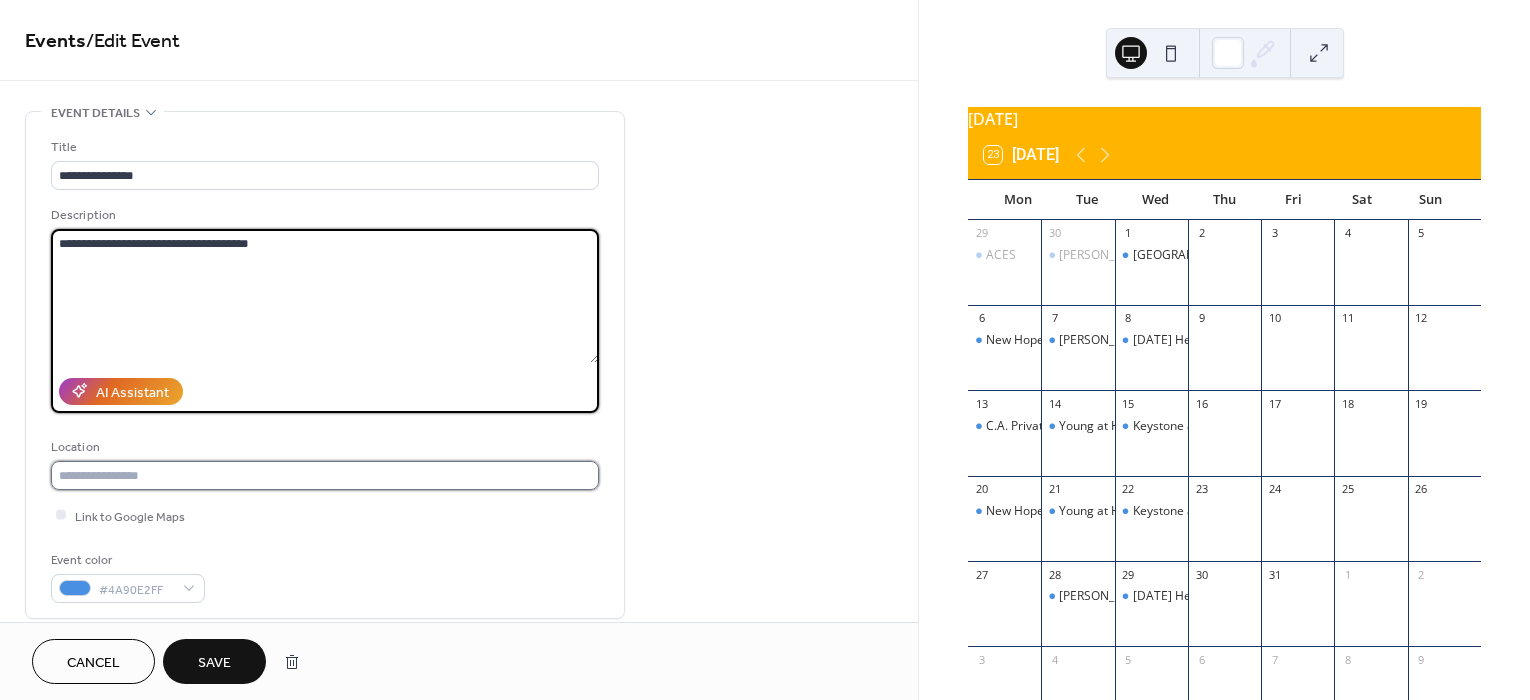 click at bounding box center [325, 475] 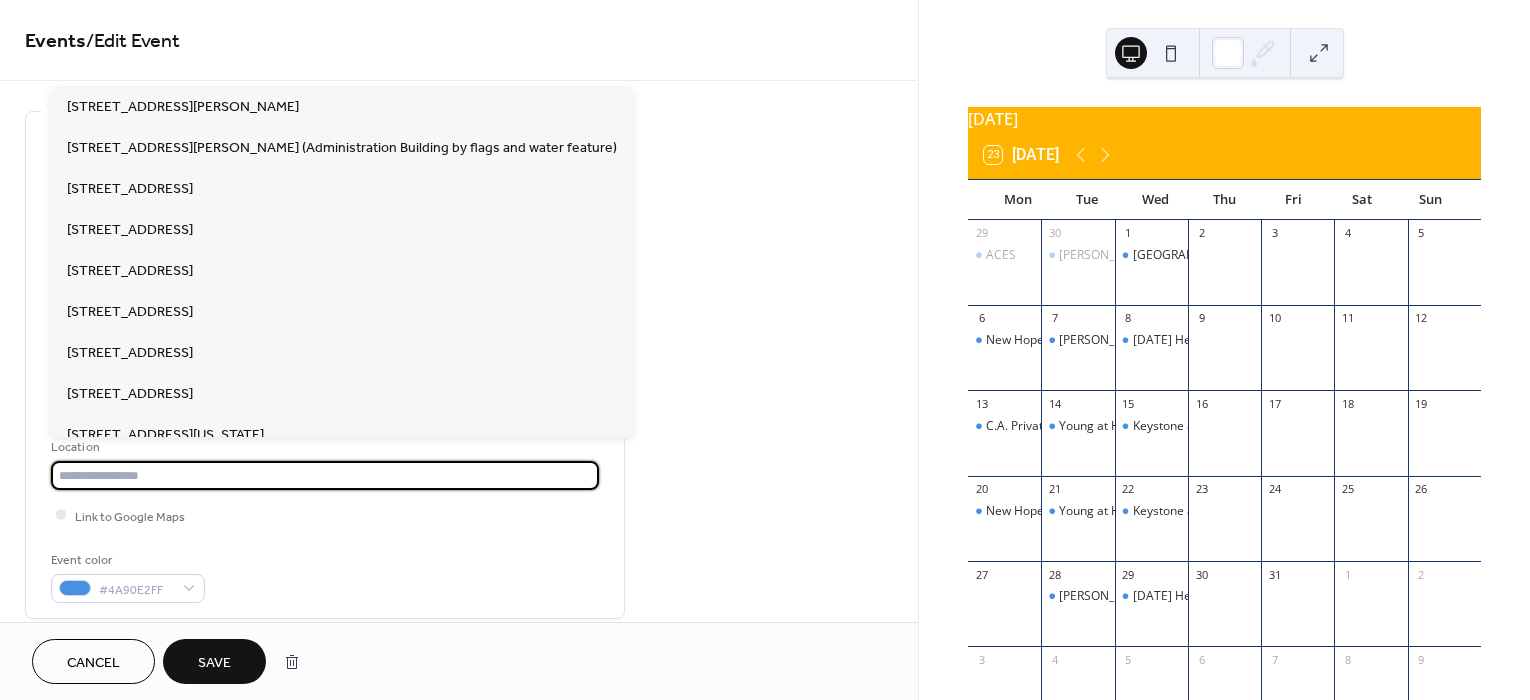 paste on "**********" 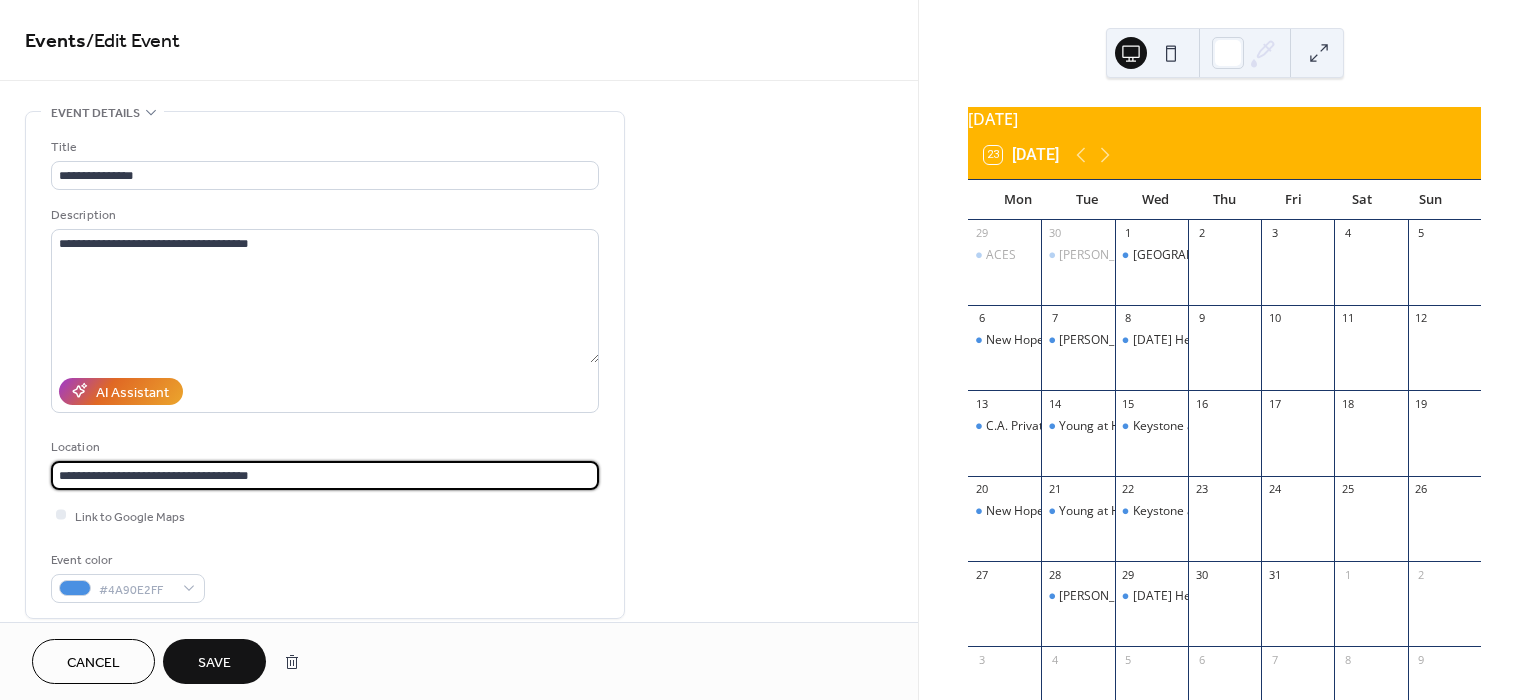 type on "**********" 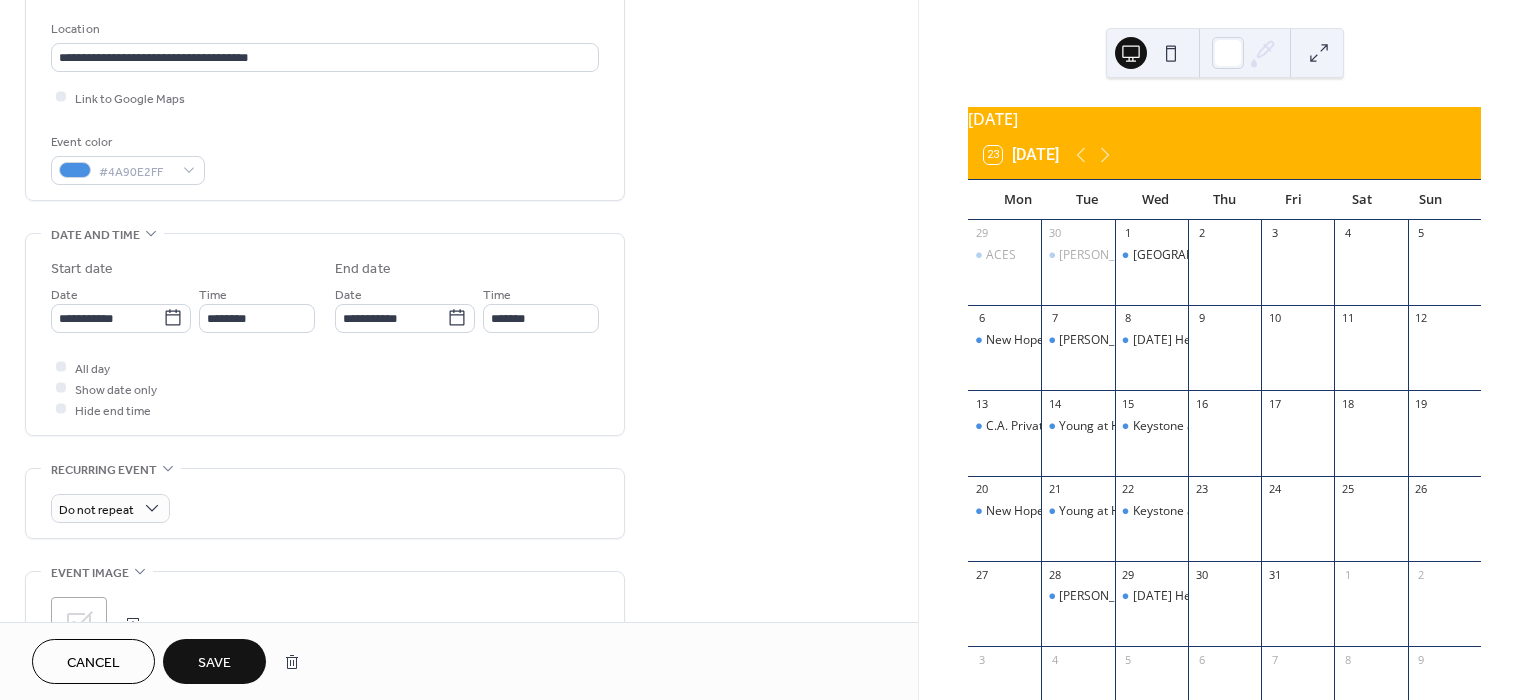 scroll, scrollTop: 500, scrollLeft: 0, axis: vertical 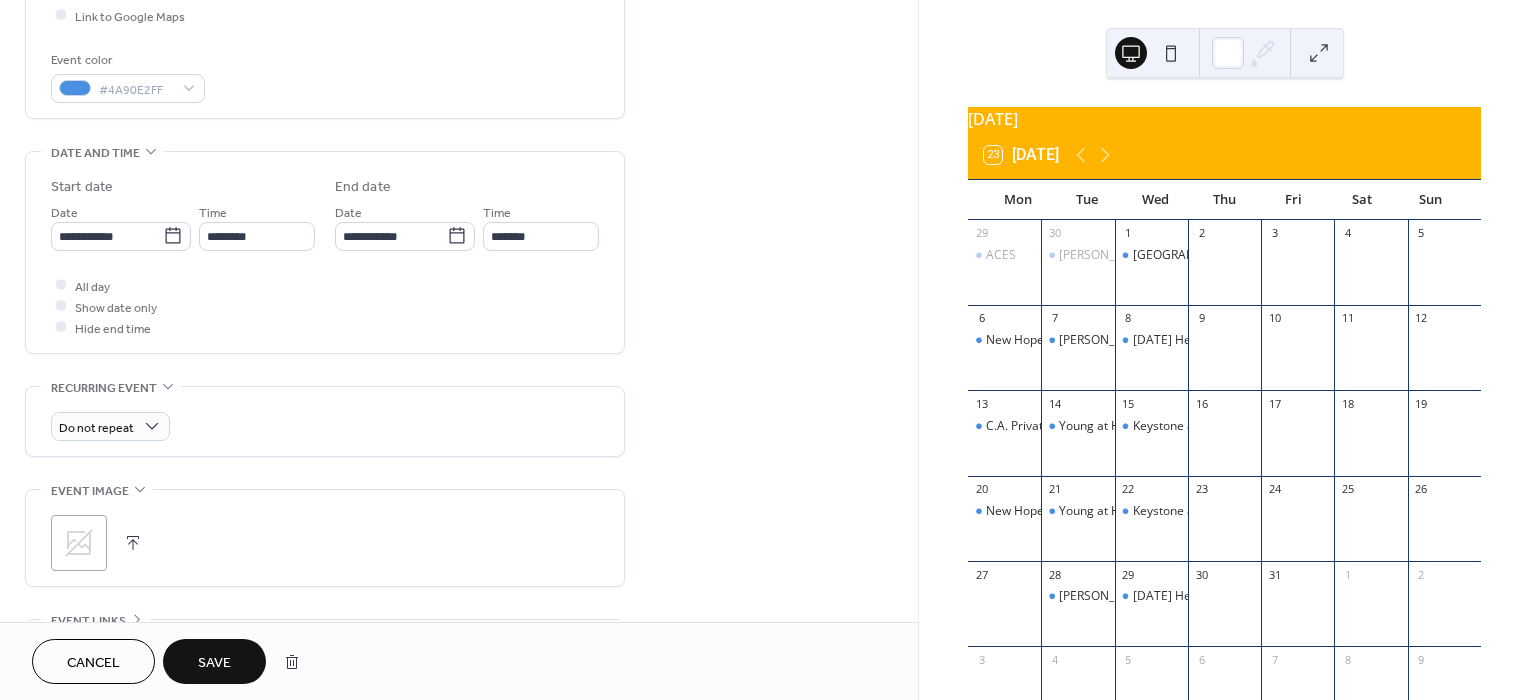 click on "Save" at bounding box center (214, 663) 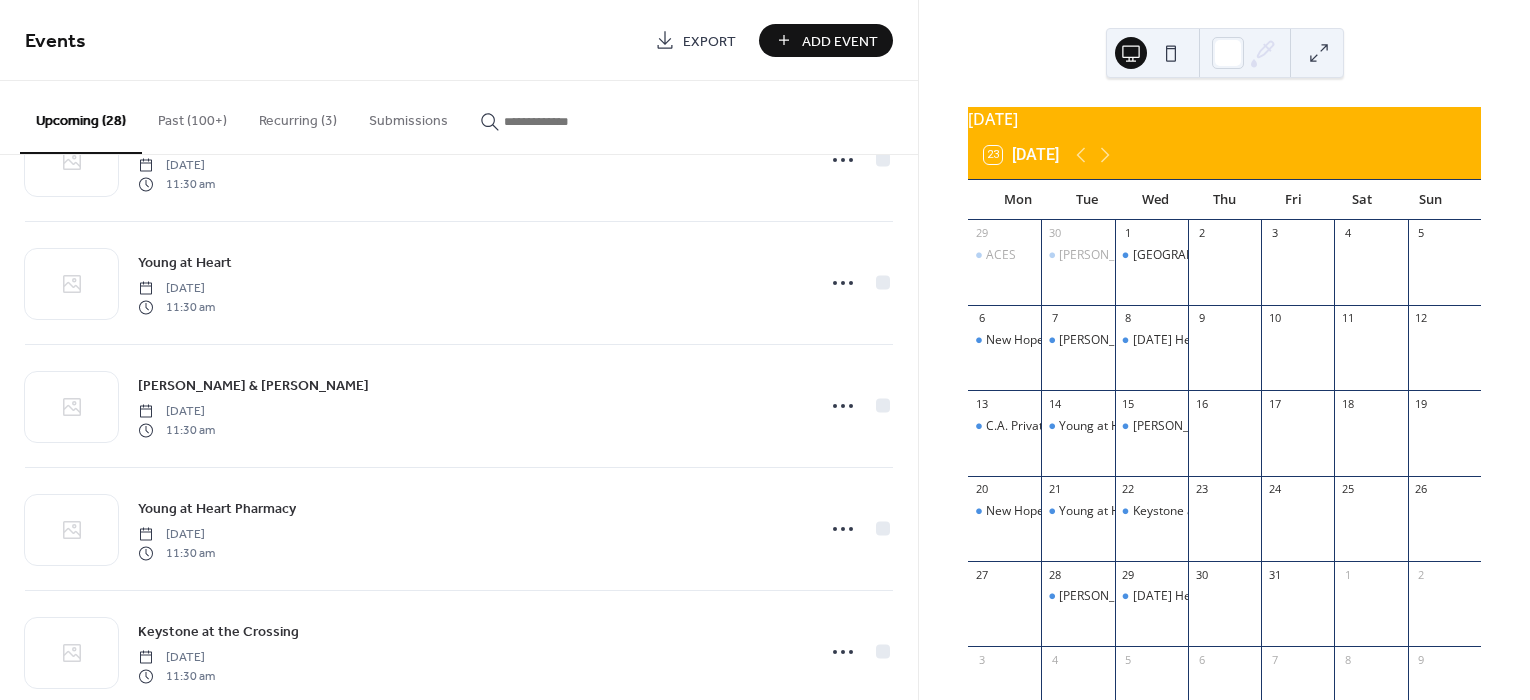 scroll, scrollTop: 2800, scrollLeft: 0, axis: vertical 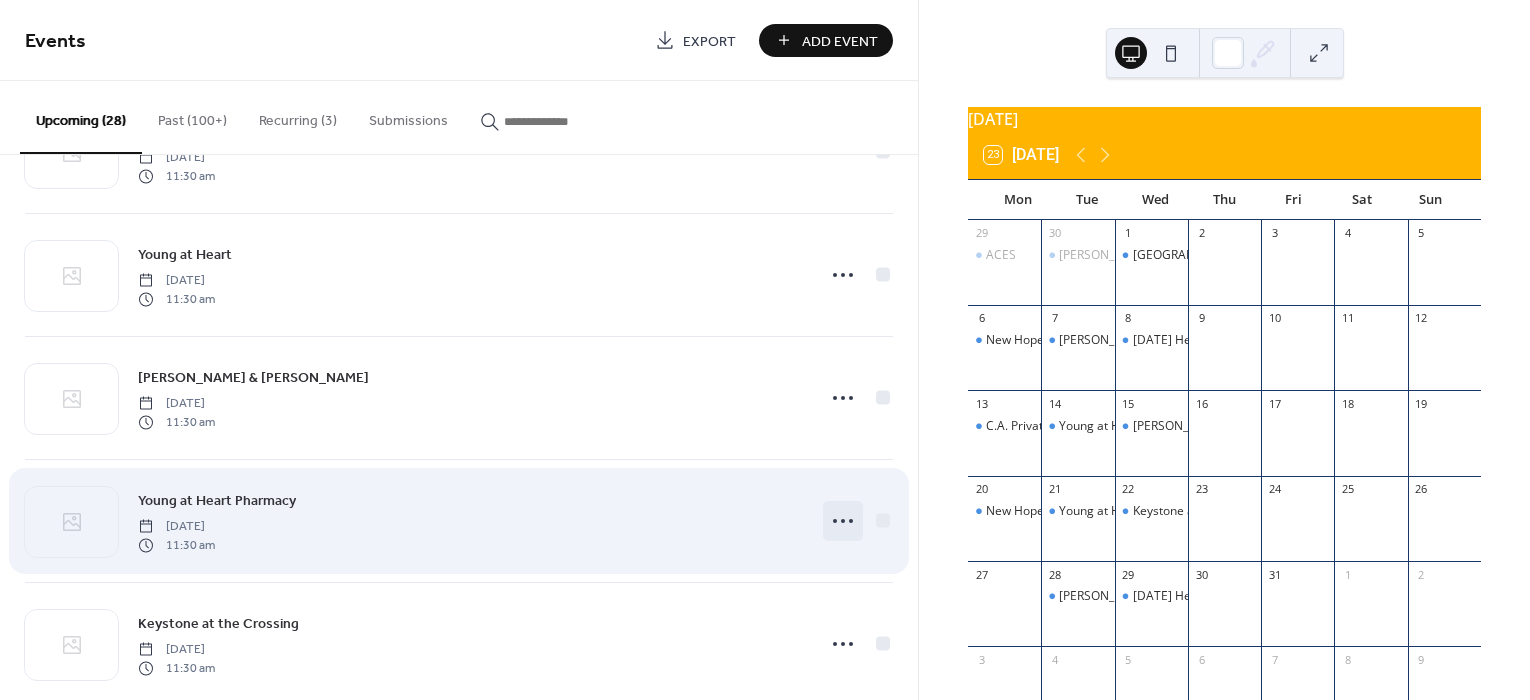 click 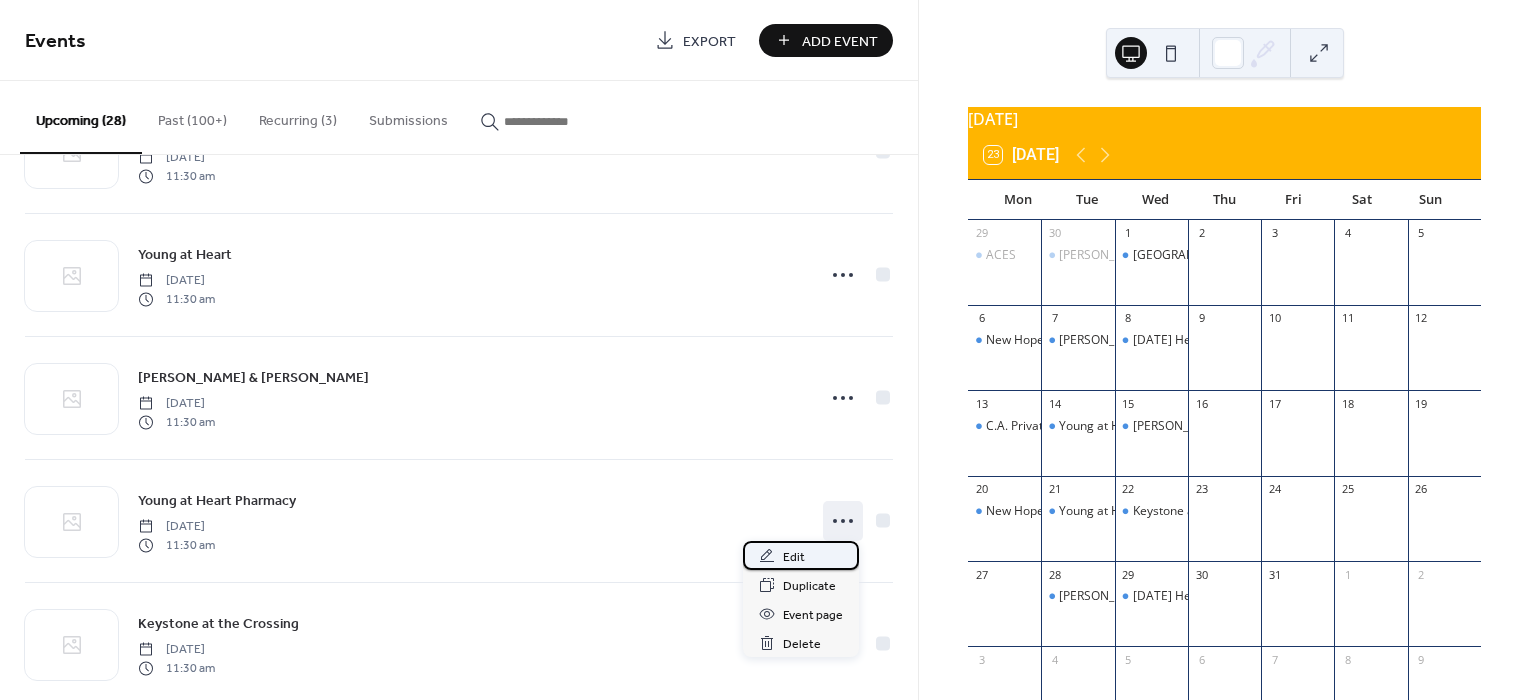 click on "Edit" at bounding box center [794, 557] 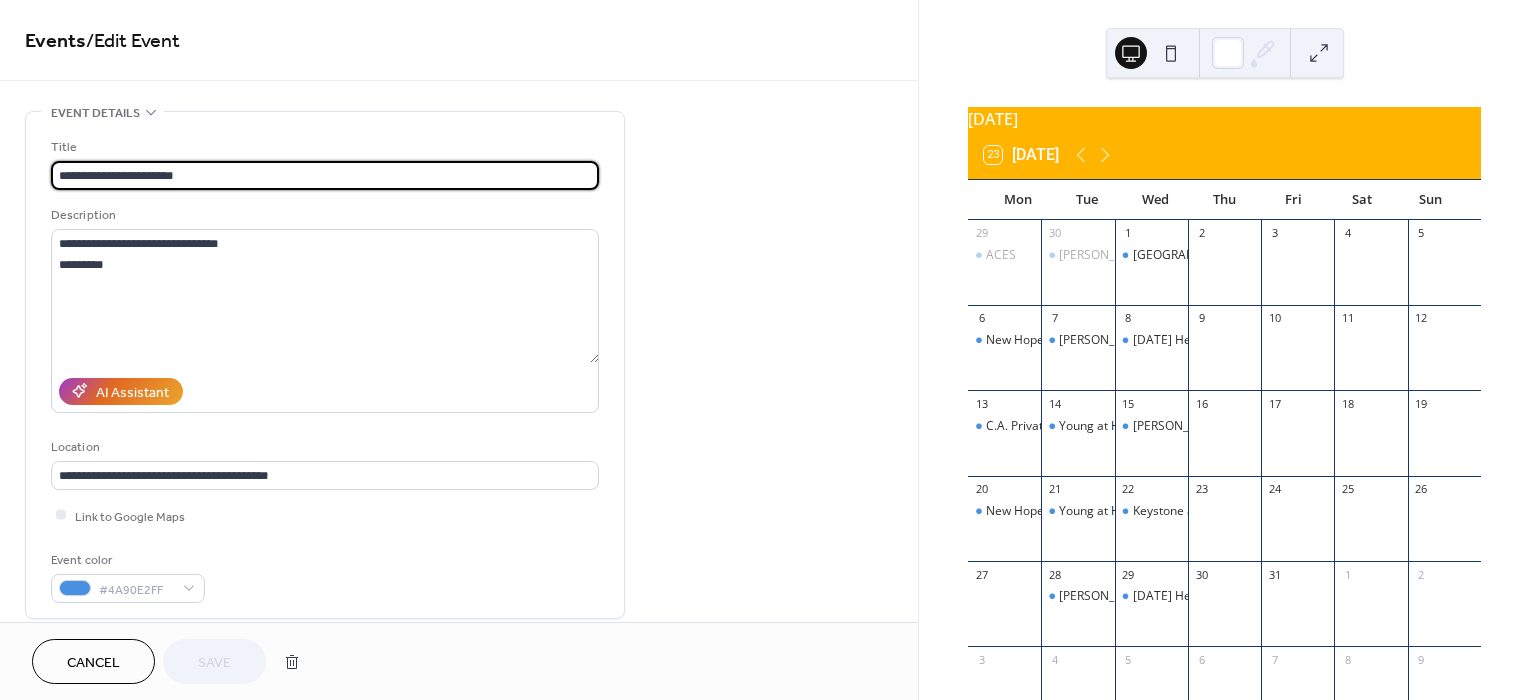 drag, startPoint x: 230, startPoint y: 171, endPoint x: -81, endPoint y: 179, distance: 311.10287 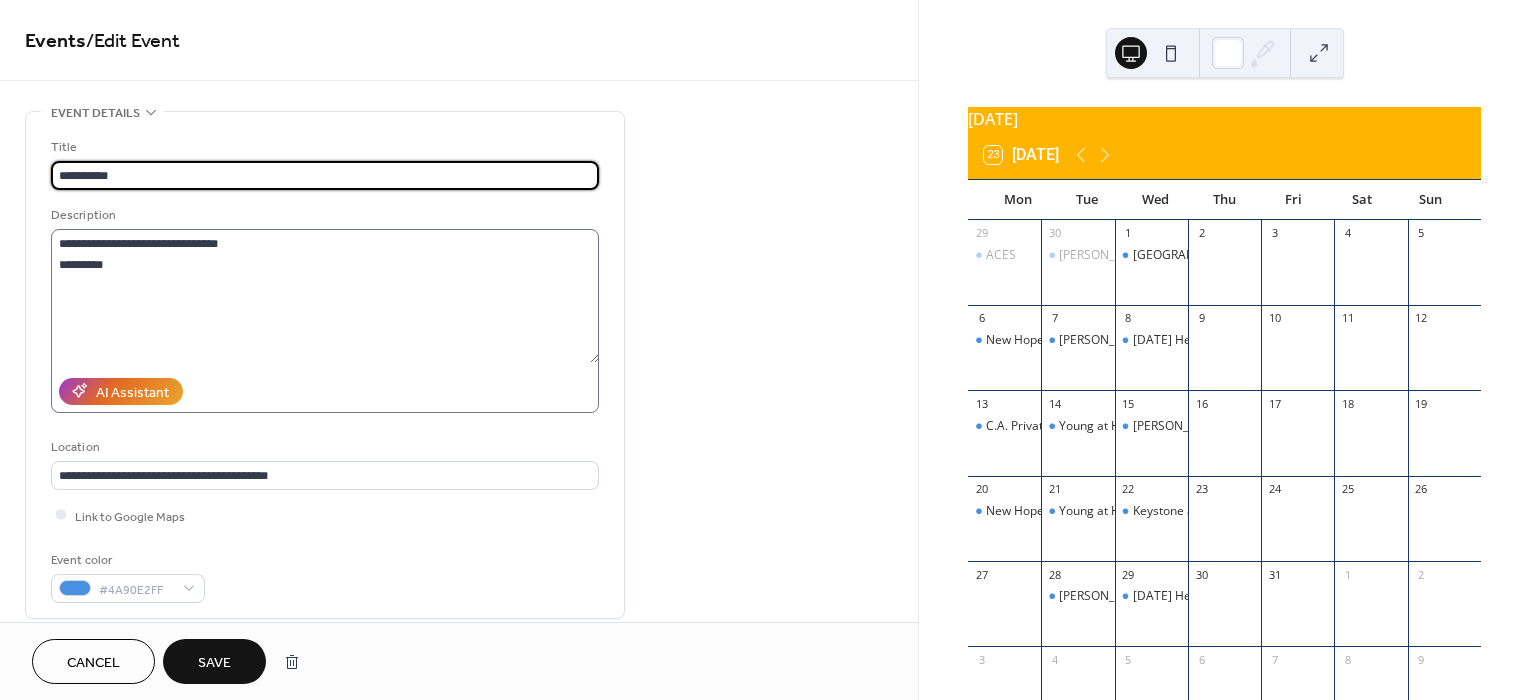 type on "**********" 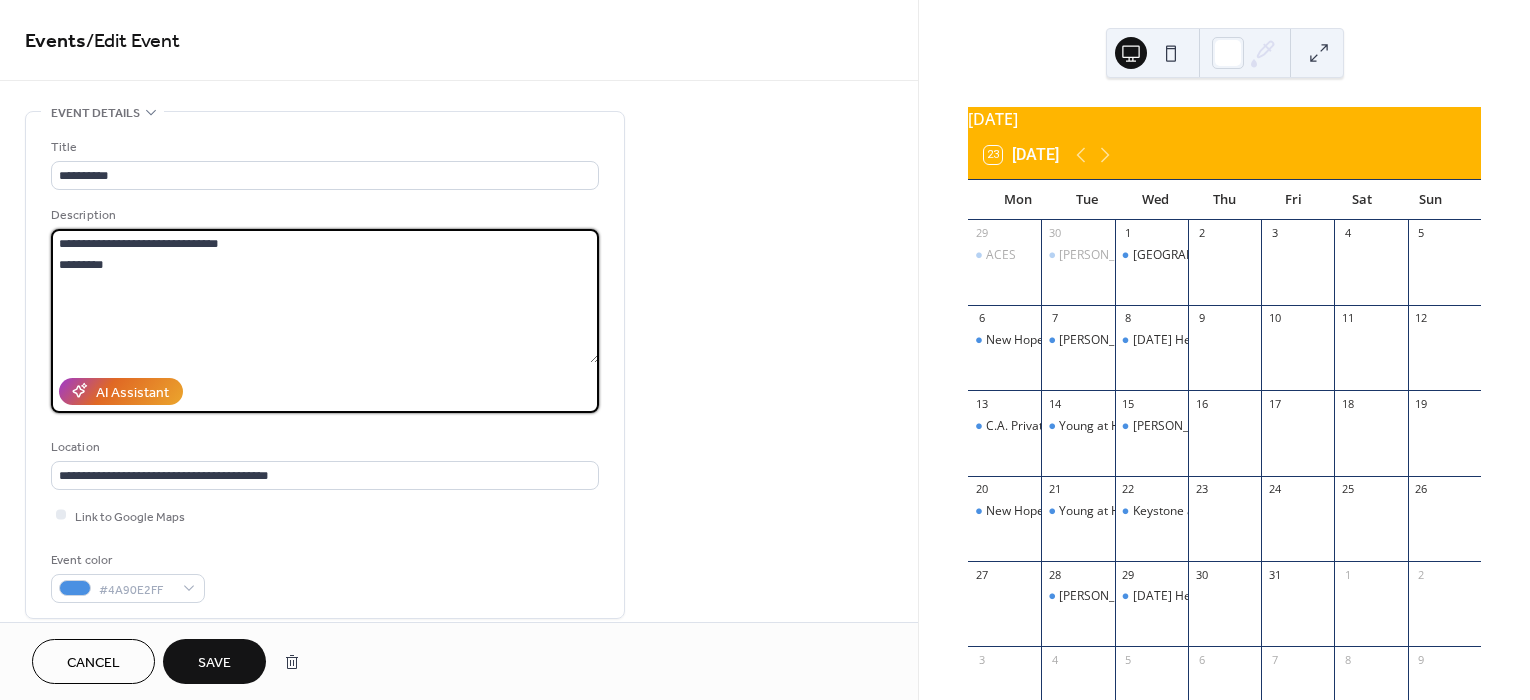 drag, startPoint x: 164, startPoint y: 274, endPoint x: 21, endPoint y: 231, distance: 149.32515 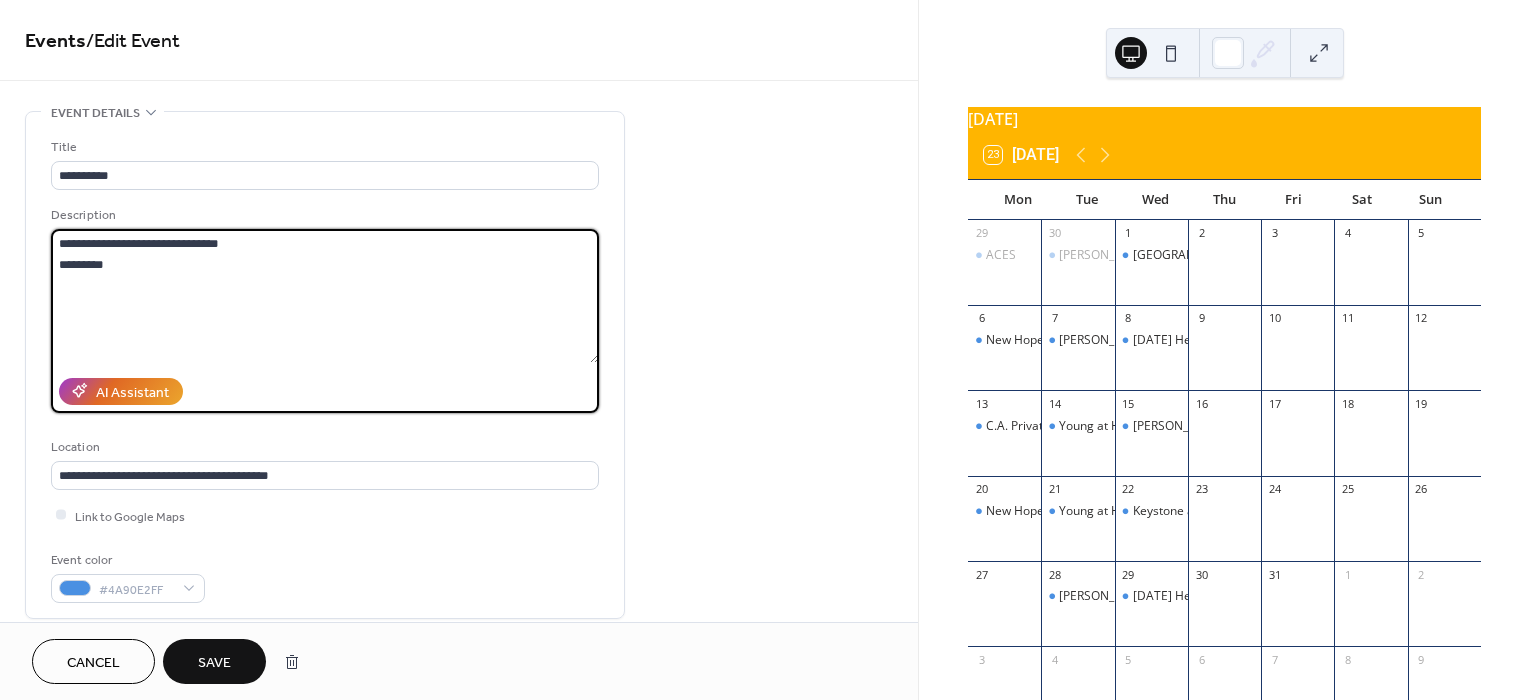 click on "**********" at bounding box center [459, 720] 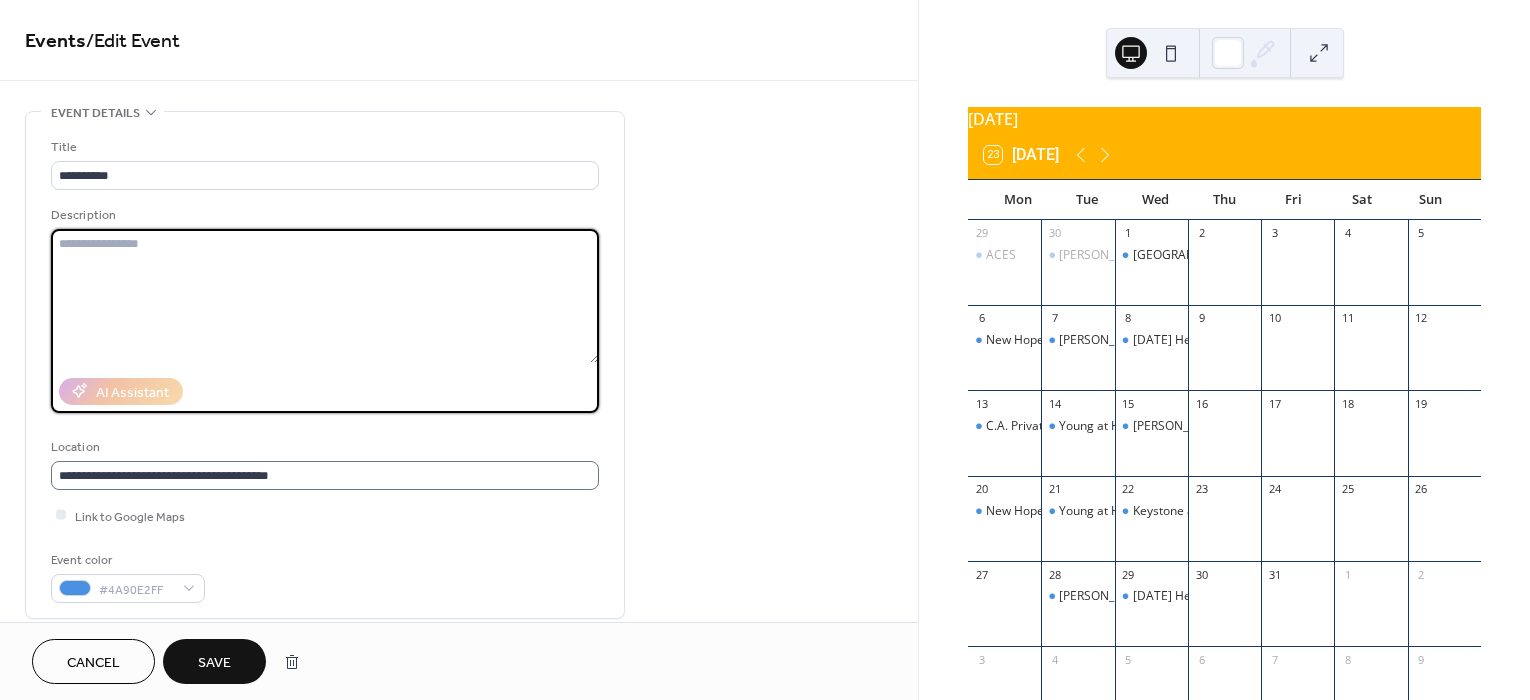 type 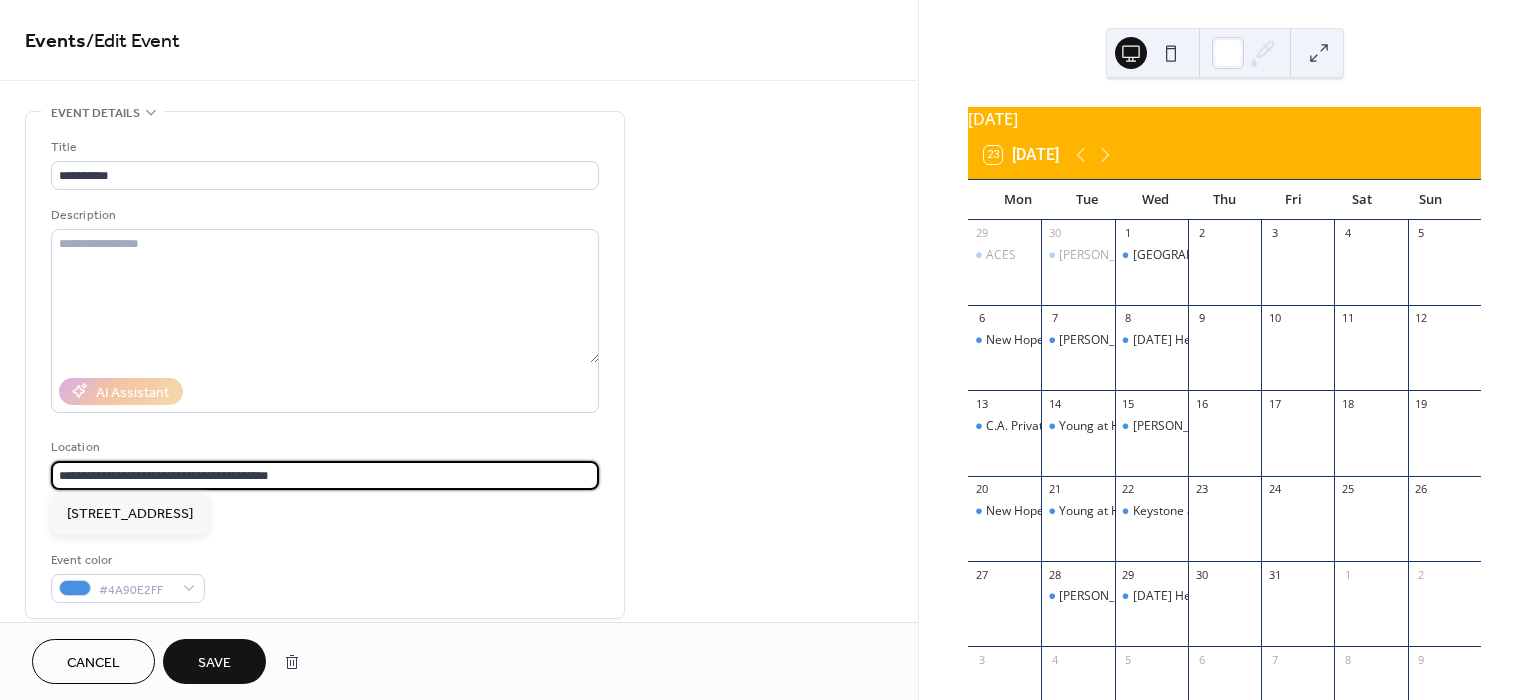 drag, startPoint x: 295, startPoint y: 469, endPoint x: -29, endPoint y: 469, distance: 324 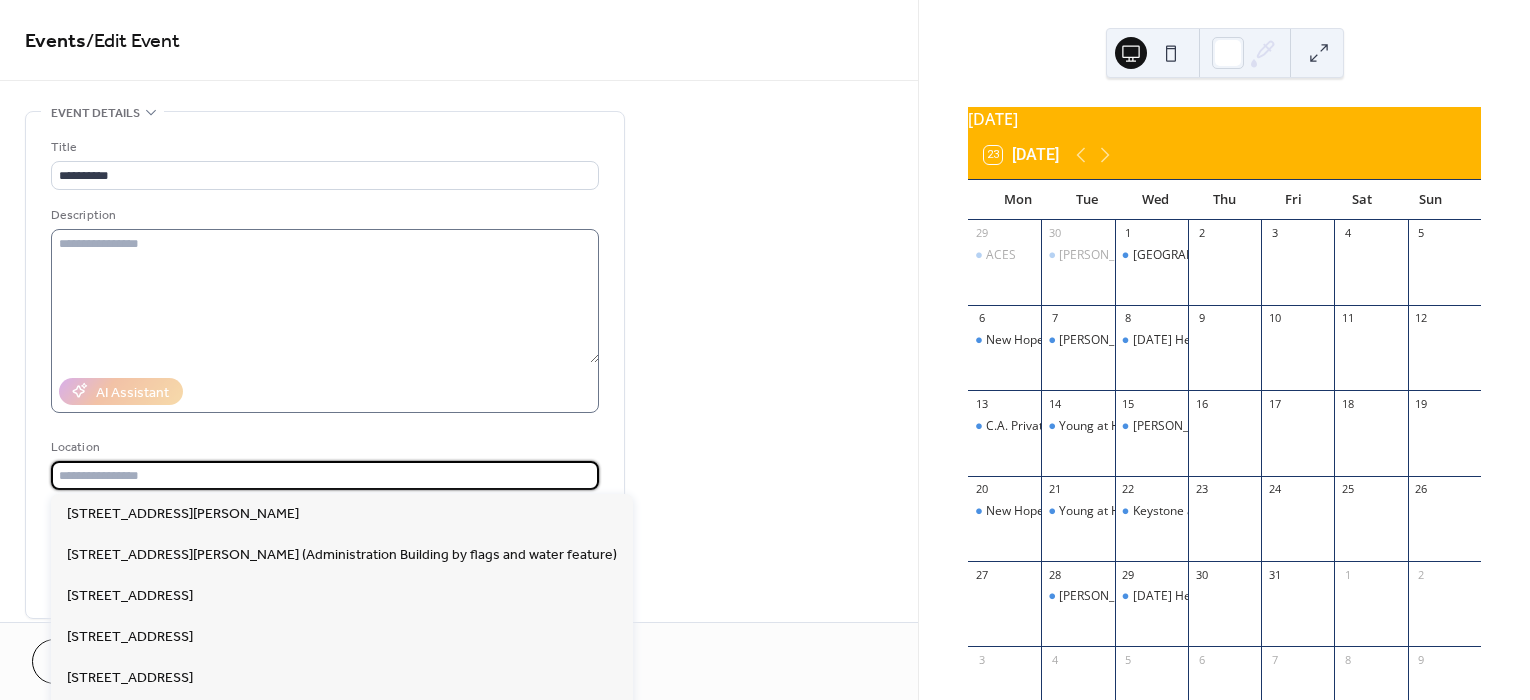 type 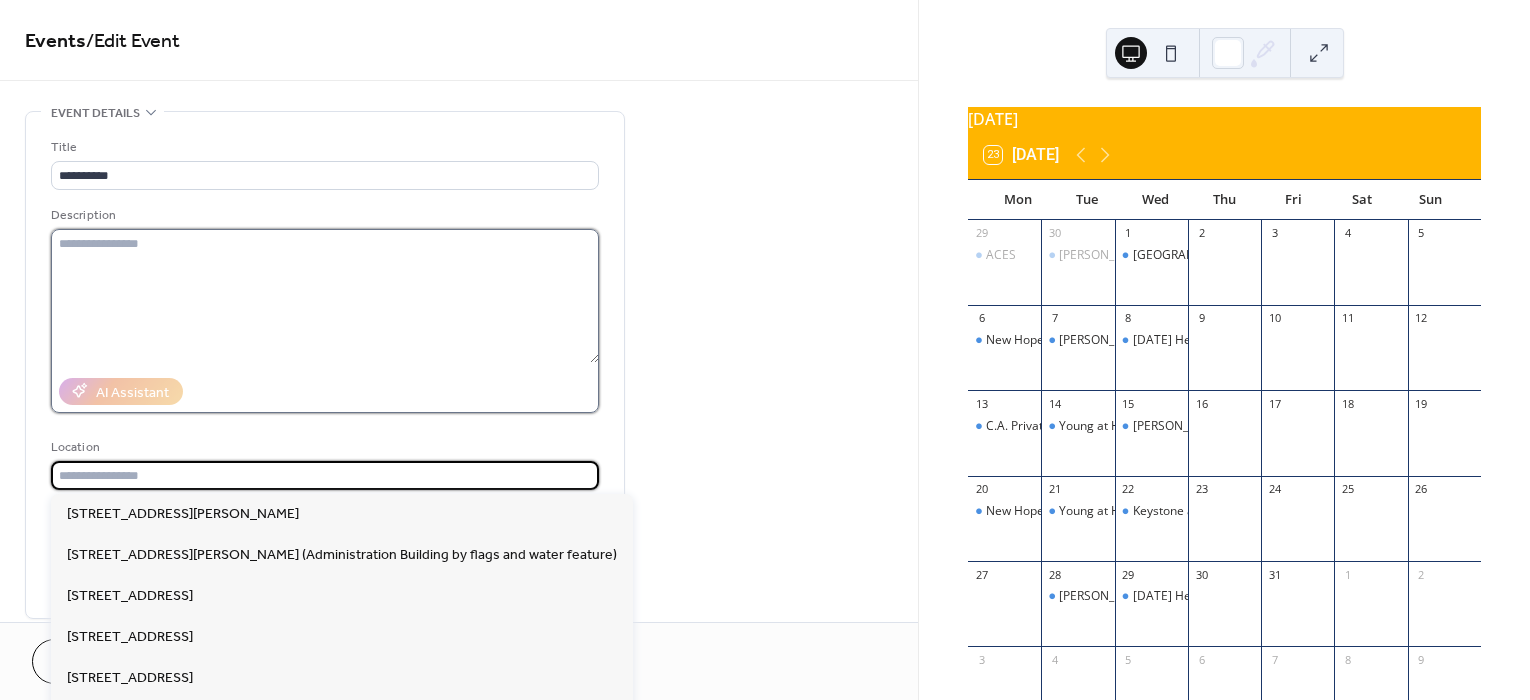 click at bounding box center (325, 296) 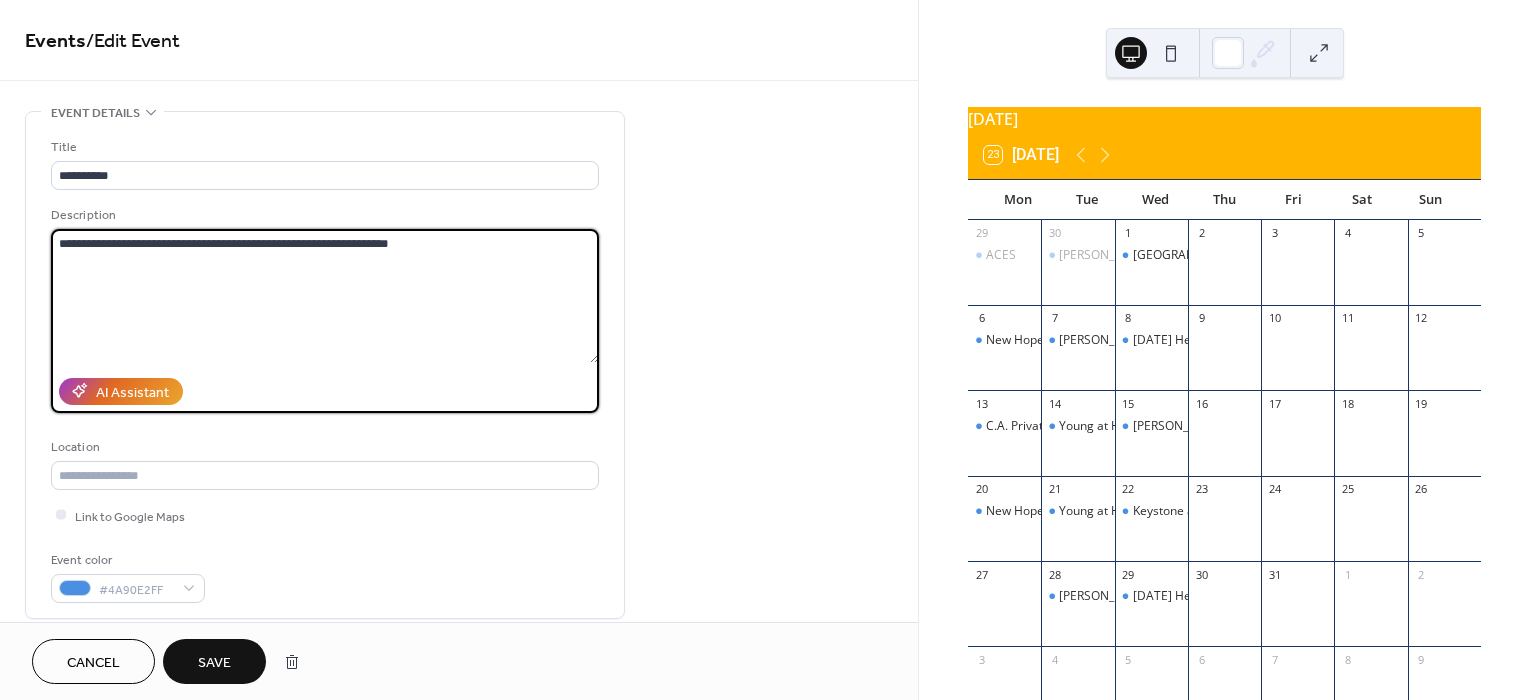 click on "**********" at bounding box center (325, 296) 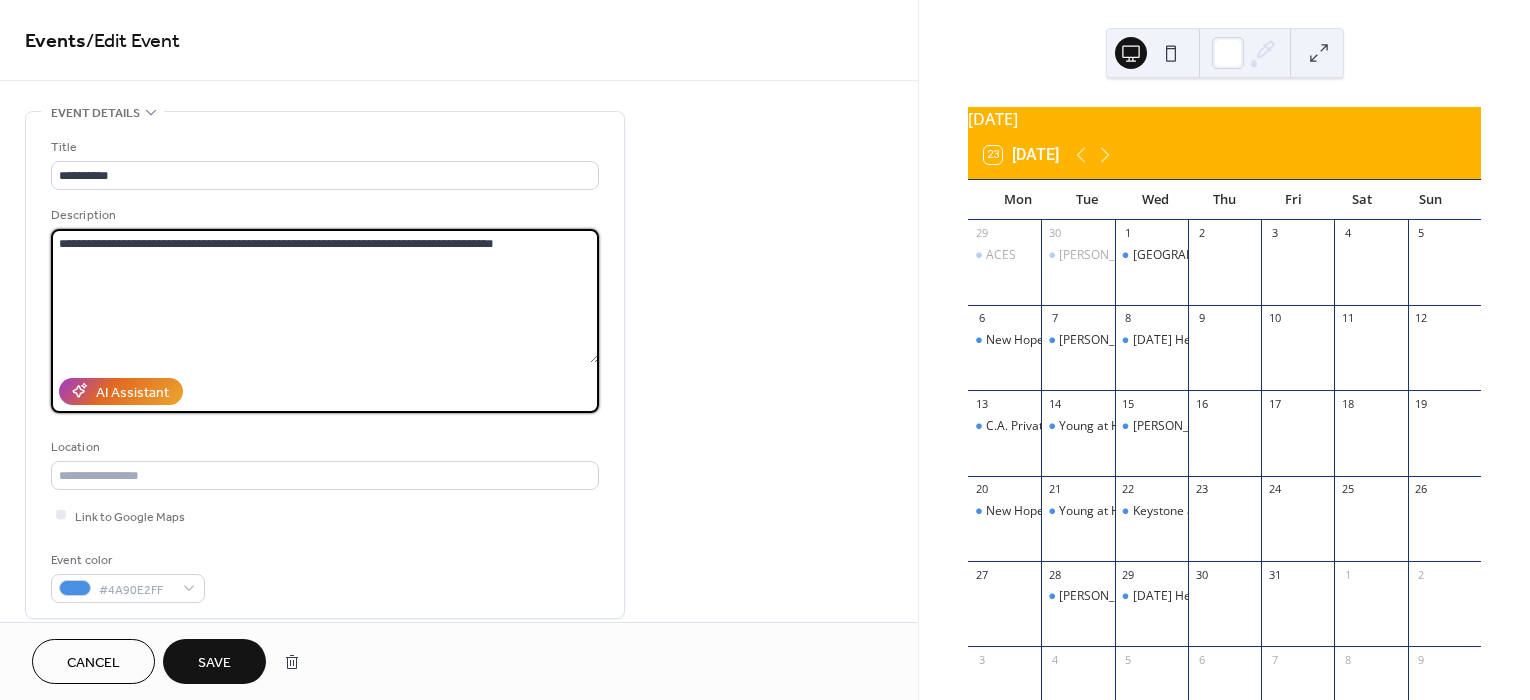 click on "**********" at bounding box center (325, 296) 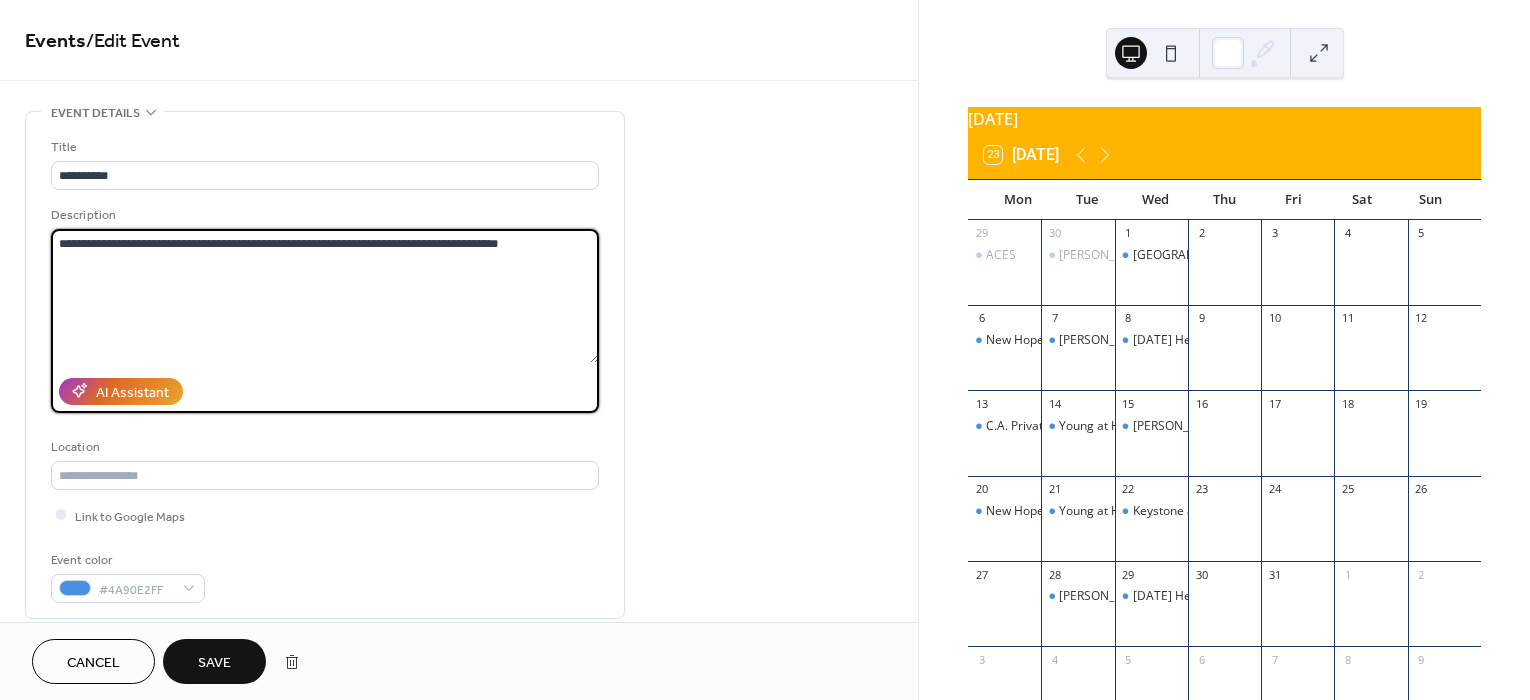 type on "**********" 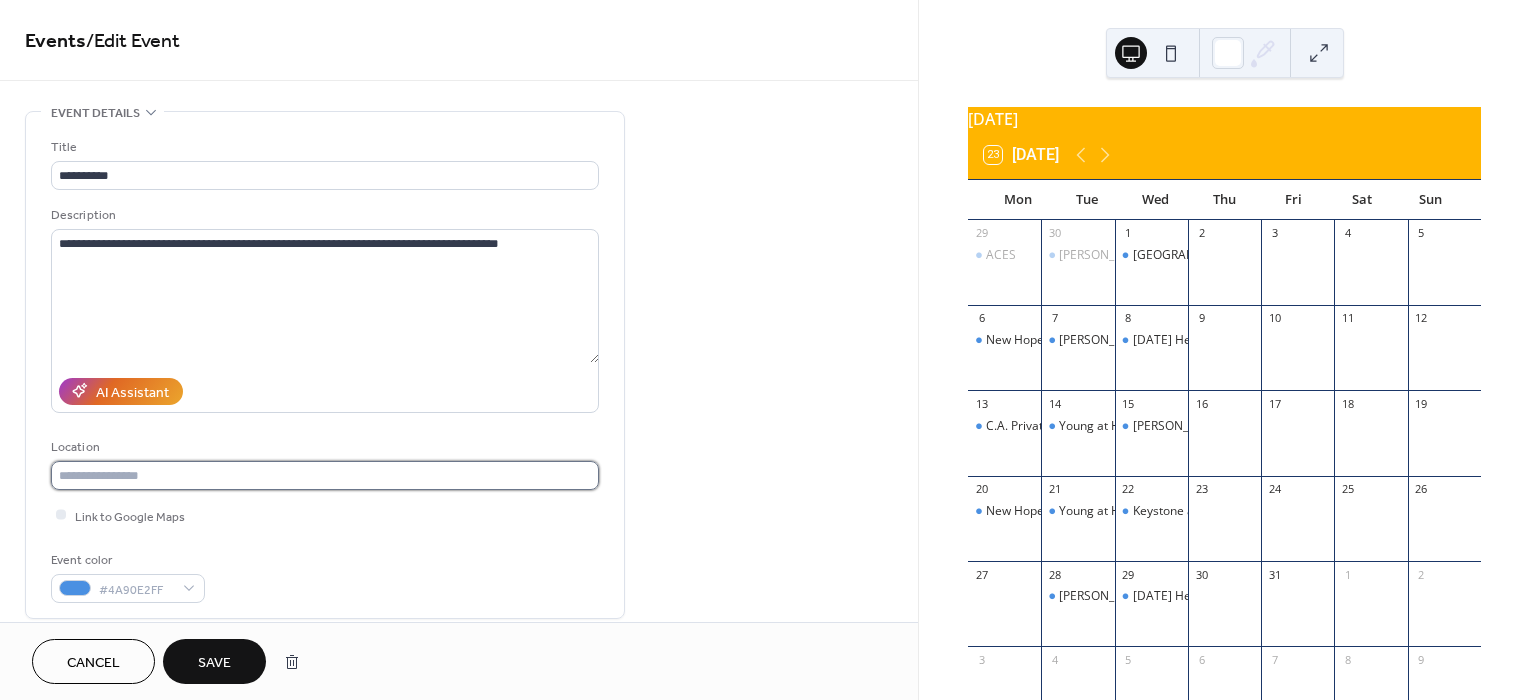click at bounding box center (325, 475) 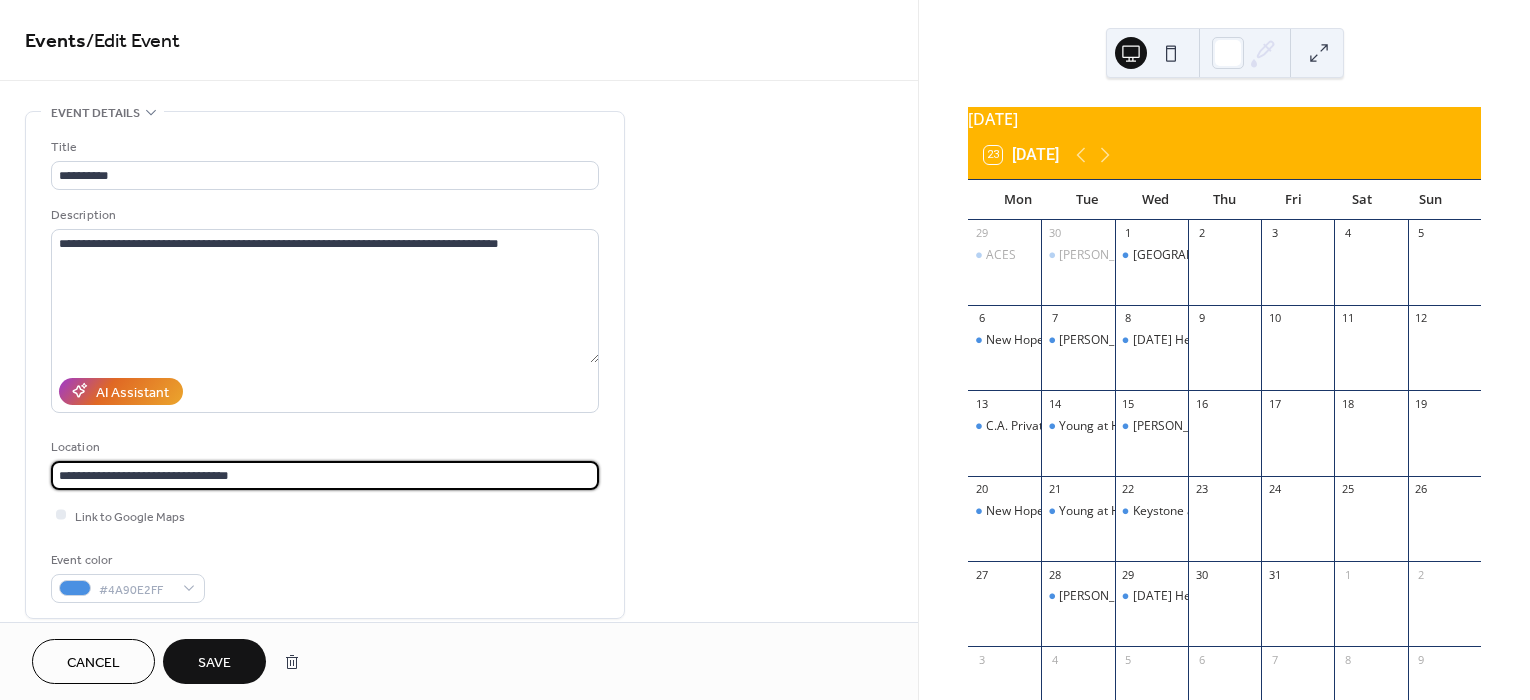 type on "**********" 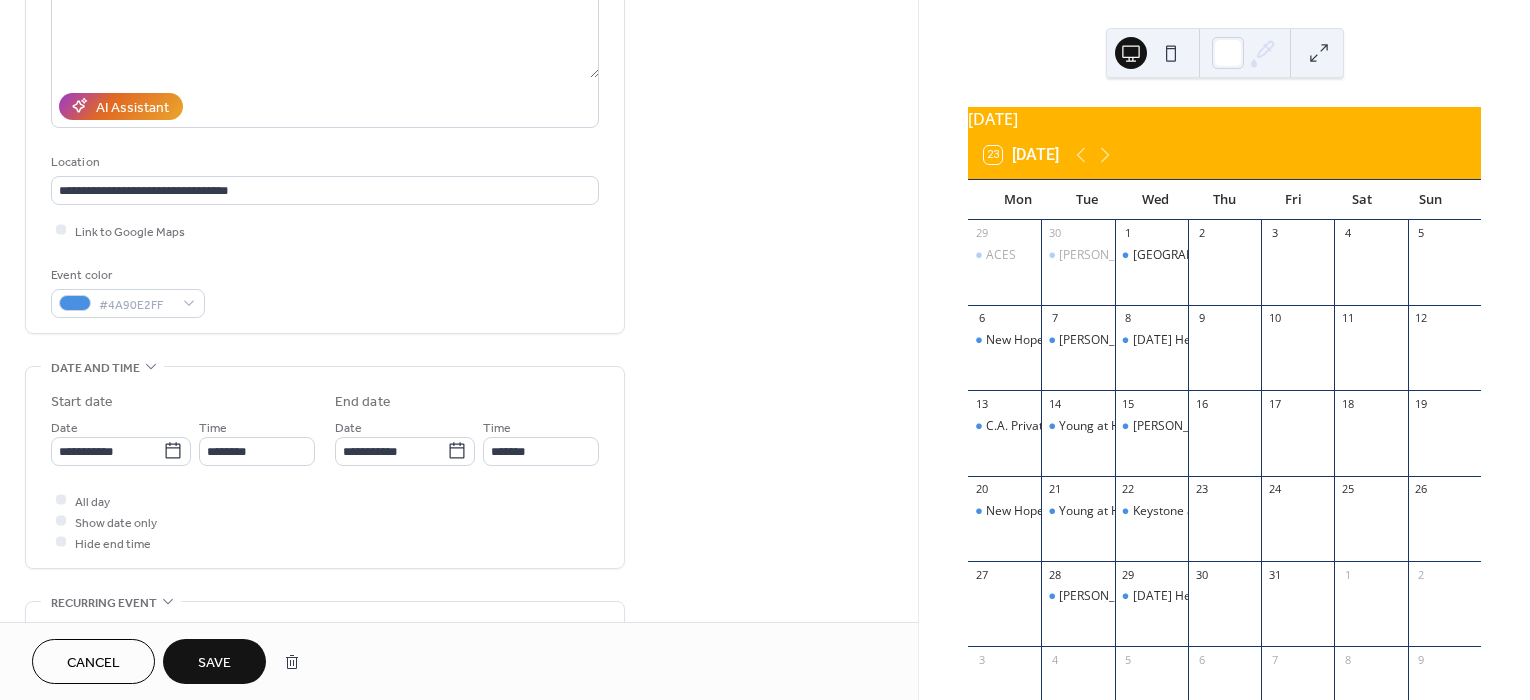 scroll, scrollTop: 600, scrollLeft: 0, axis: vertical 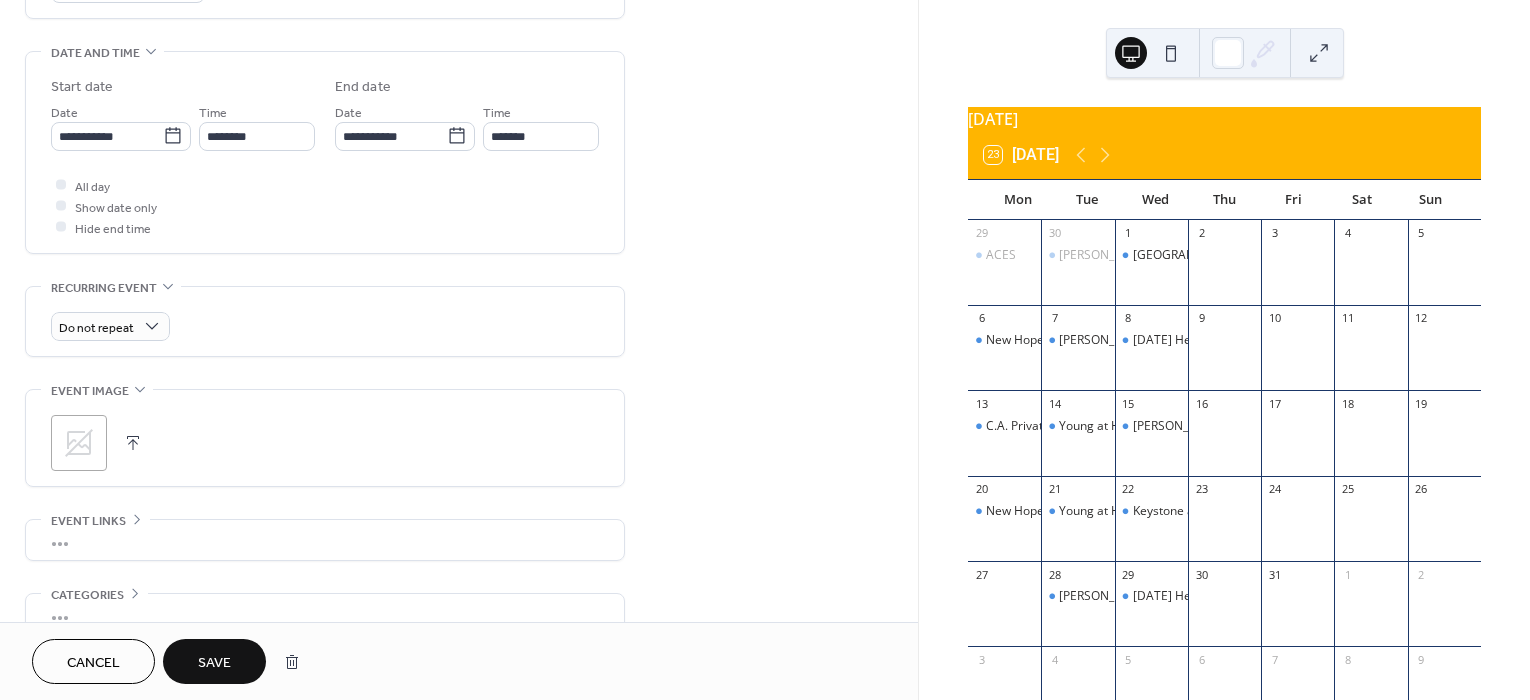 click on "Save" at bounding box center (214, 663) 